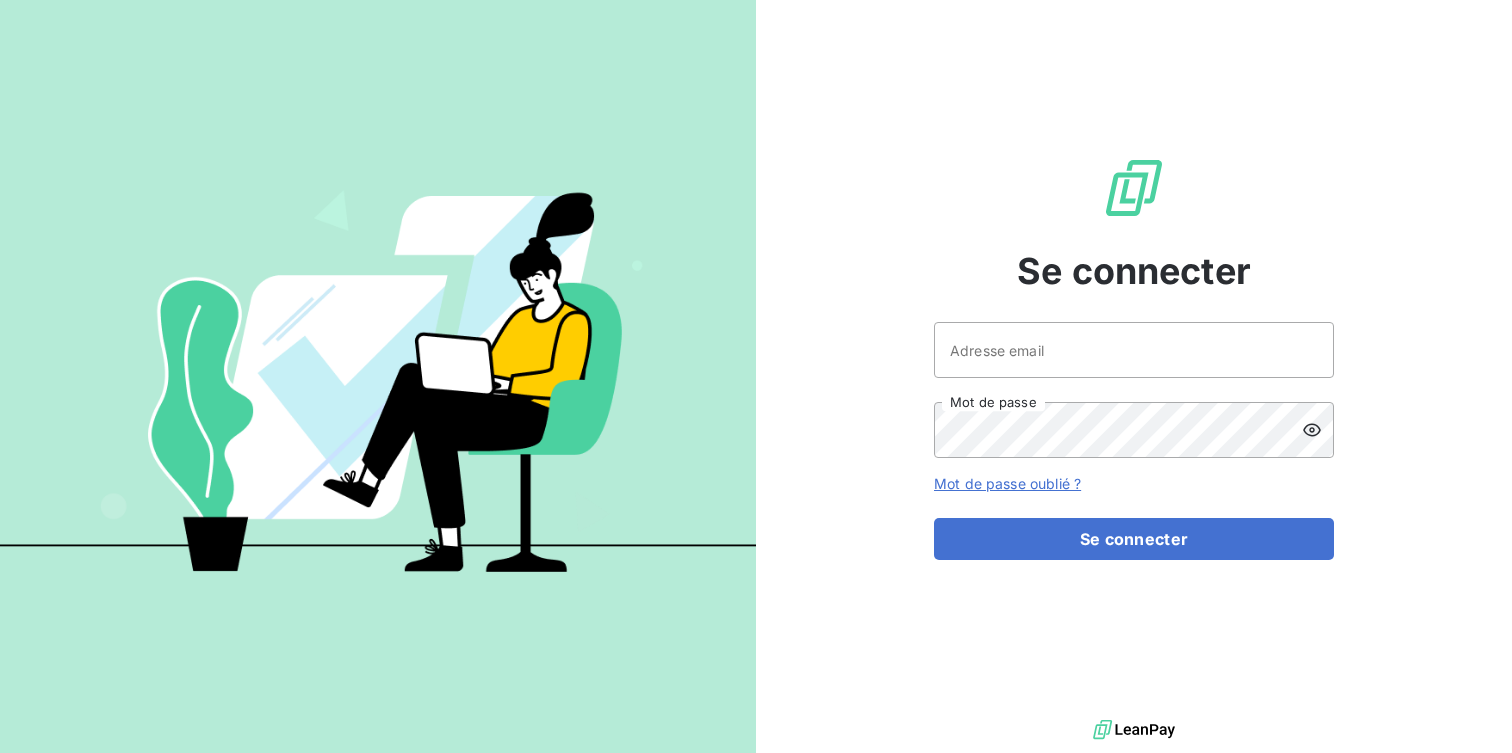 scroll, scrollTop: 0, scrollLeft: 0, axis: both 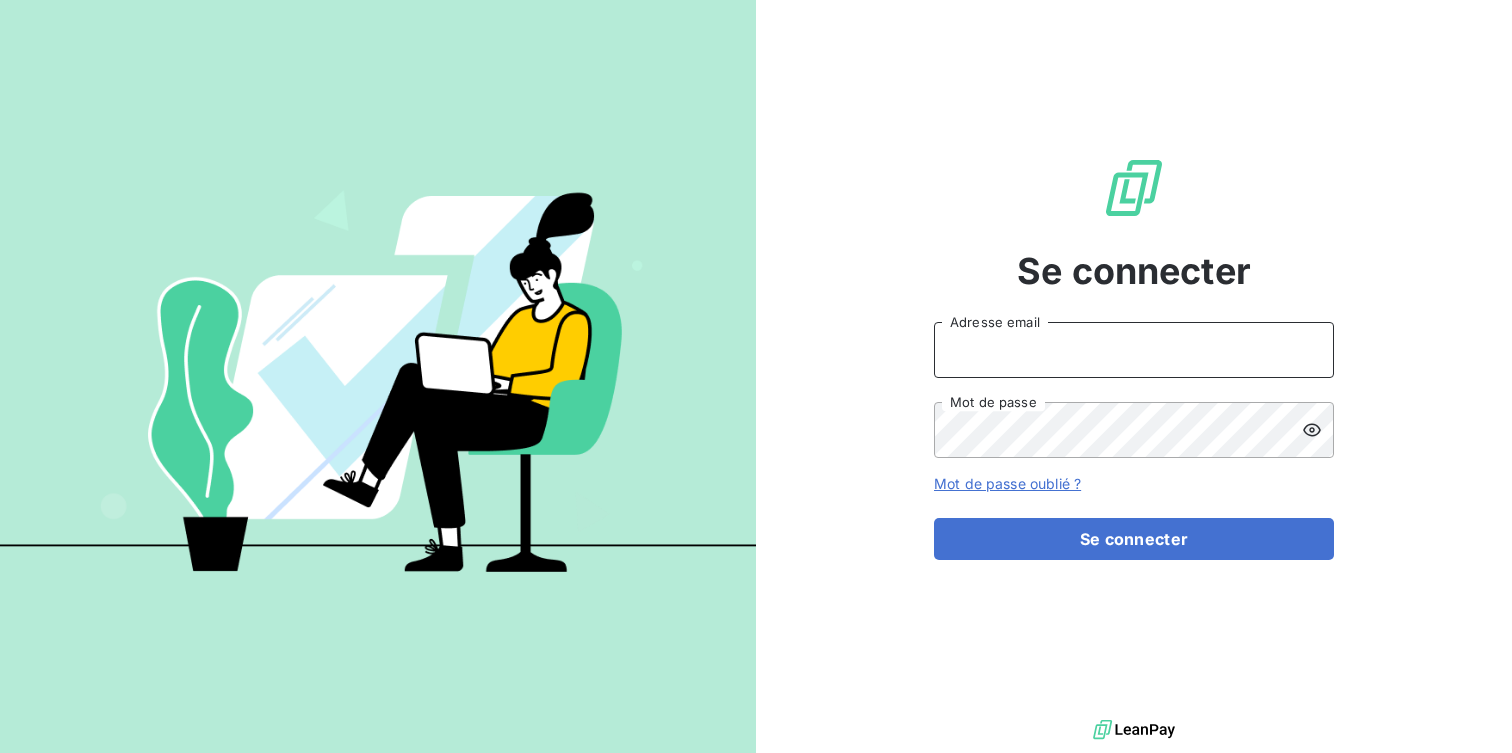 click on "Adresse email" at bounding box center (1134, 350) 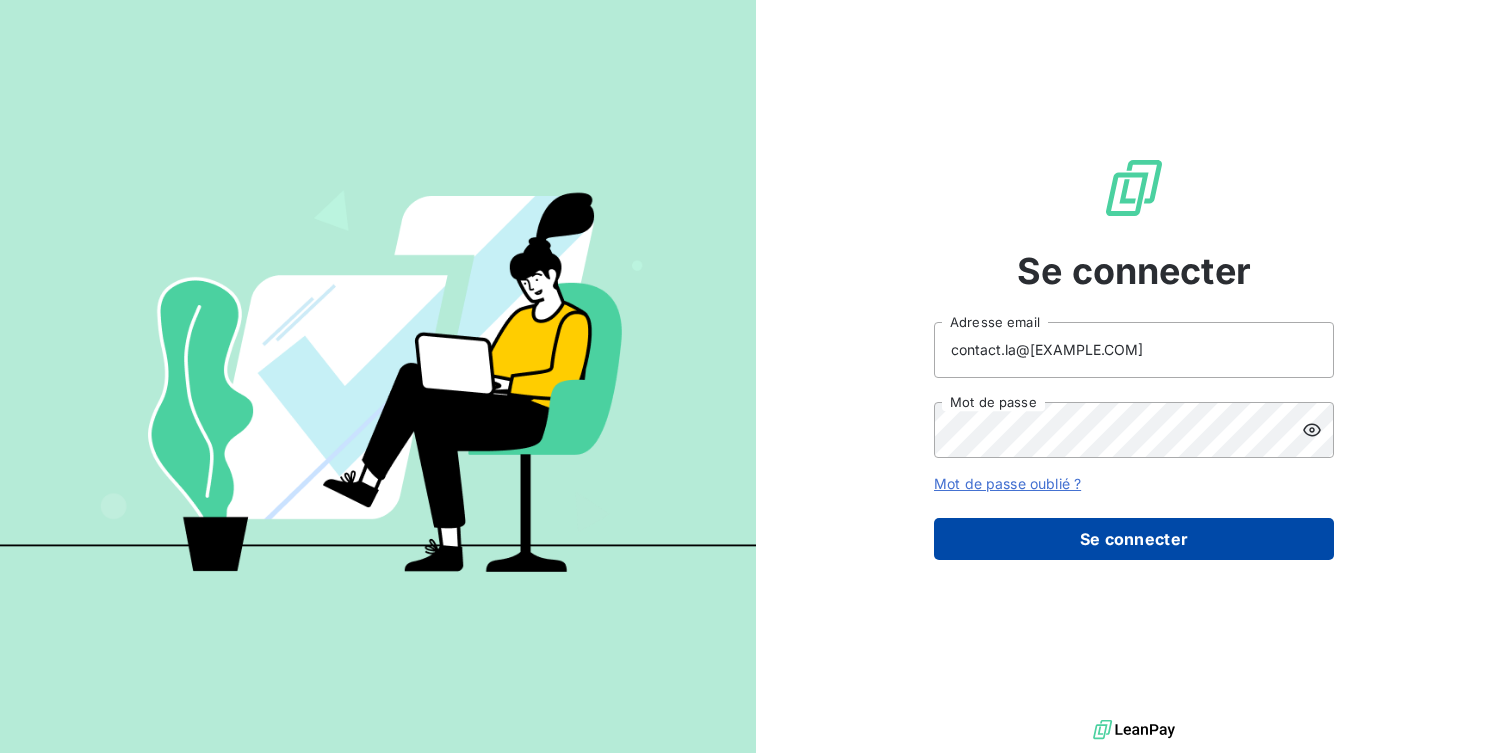 click on "Se connecter" at bounding box center (1134, 539) 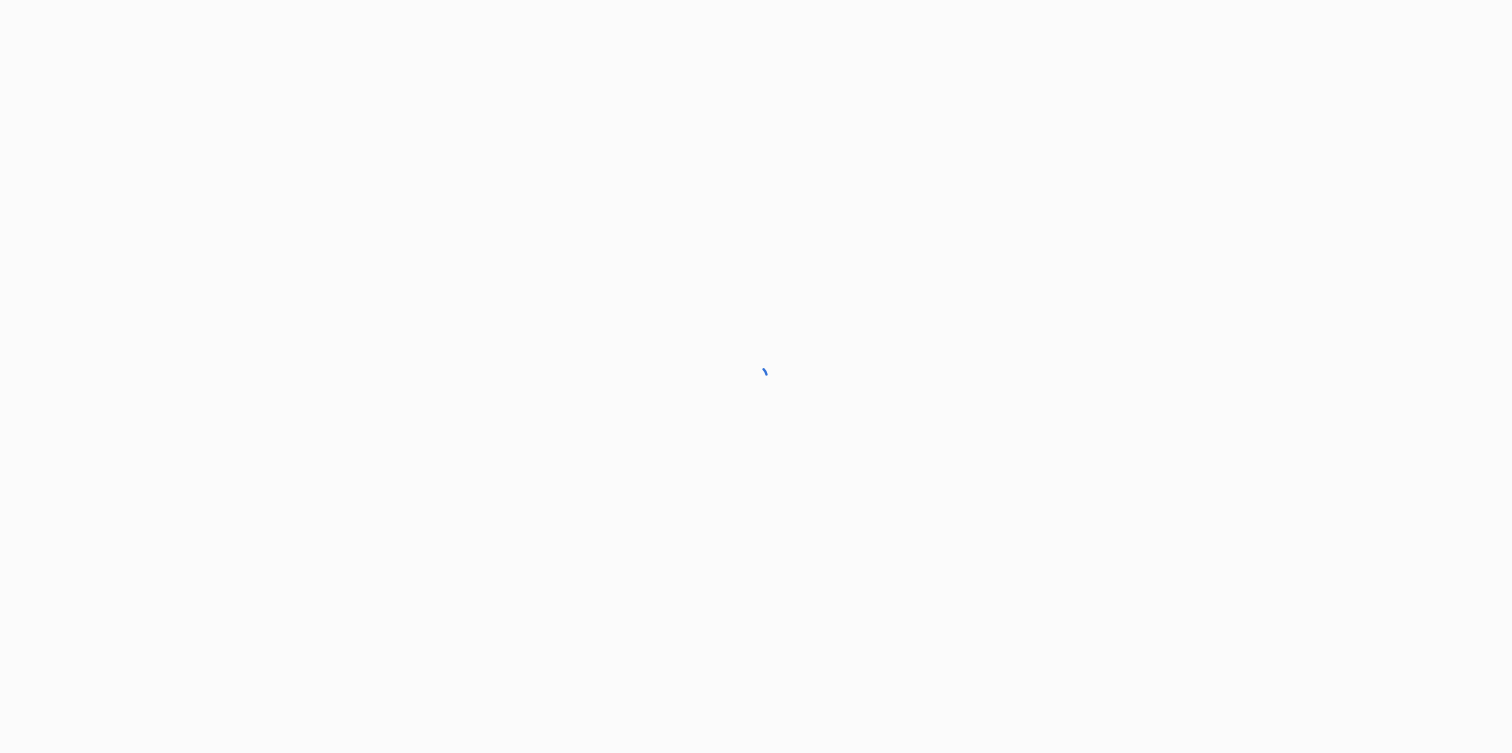 scroll, scrollTop: 0, scrollLeft: 0, axis: both 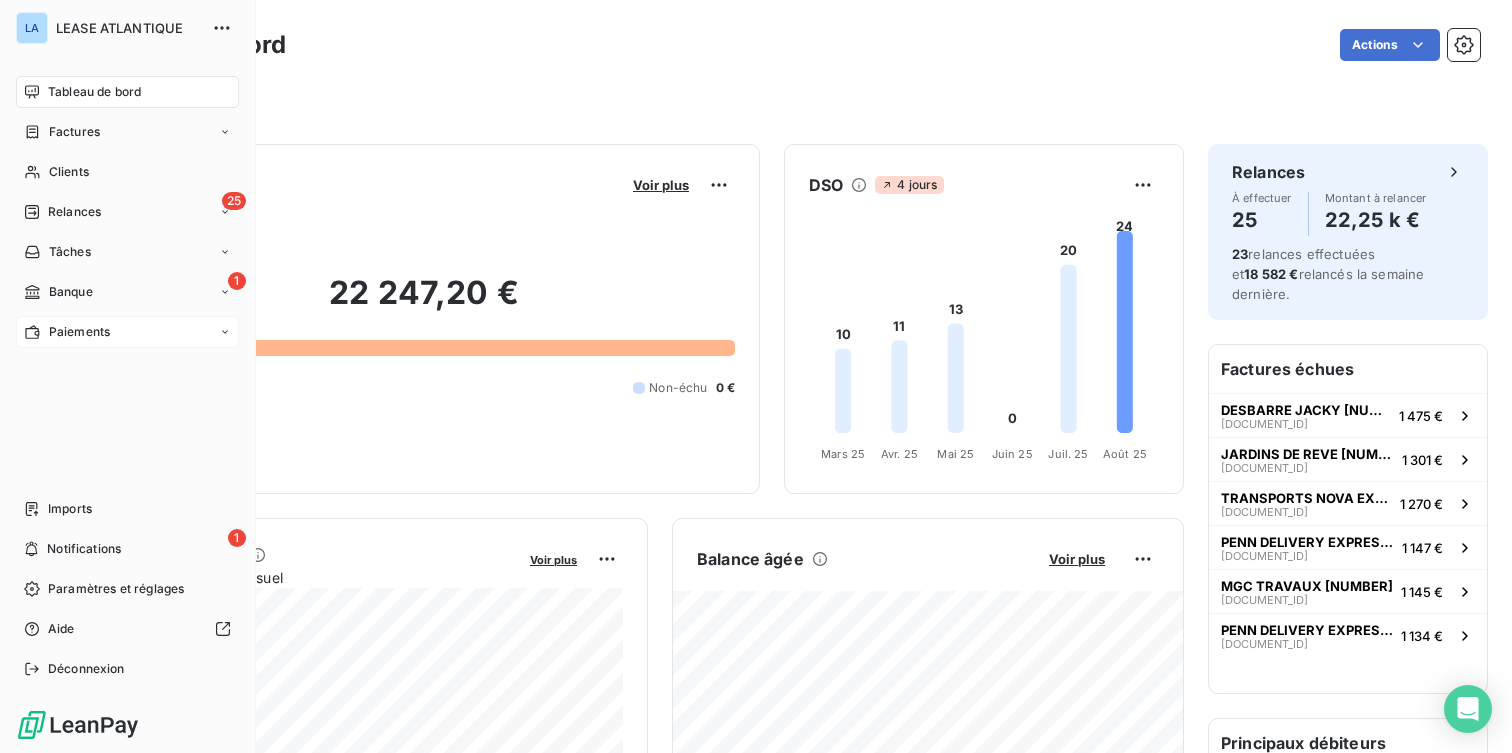 click on "Paiements" at bounding box center [79, 332] 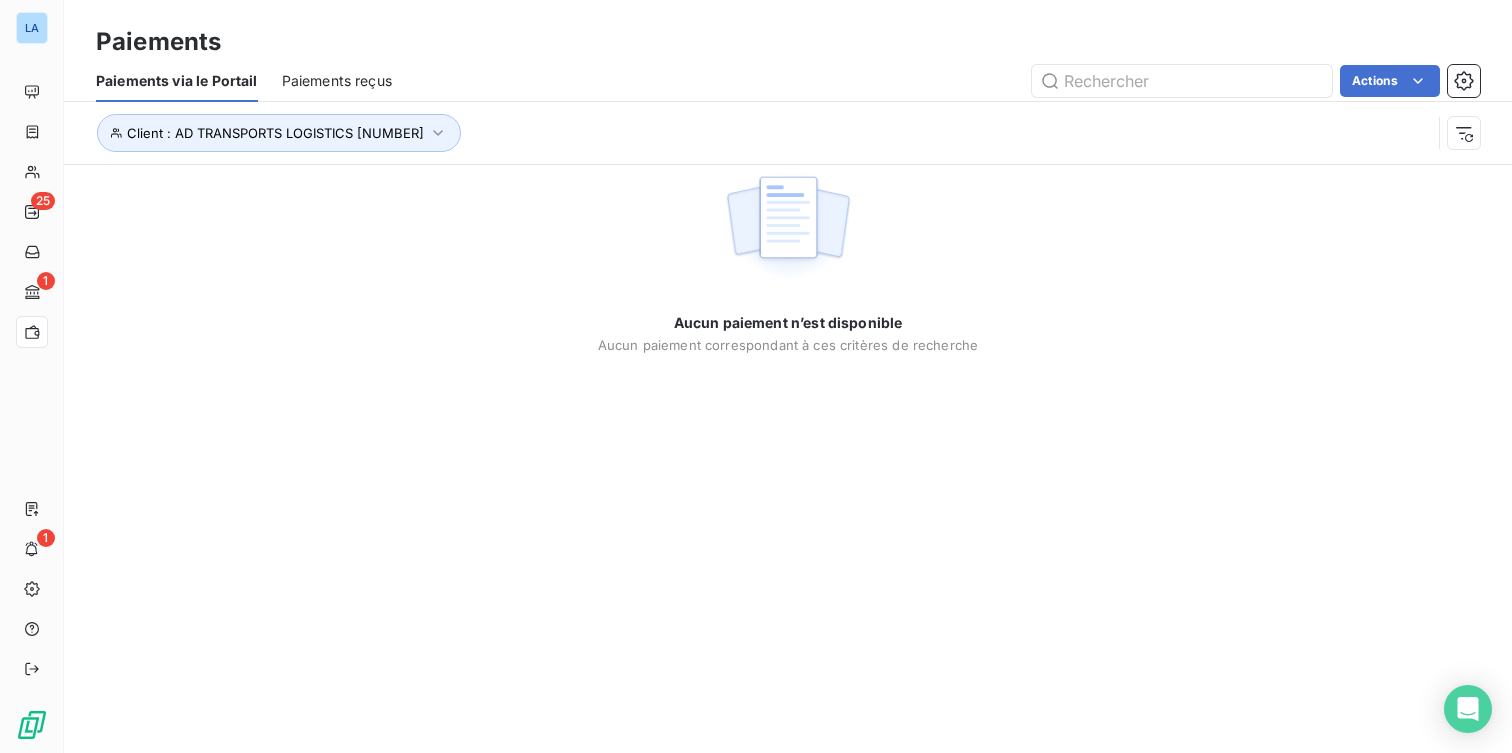 click on "Paiements reçus" at bounding box center [337, 81] 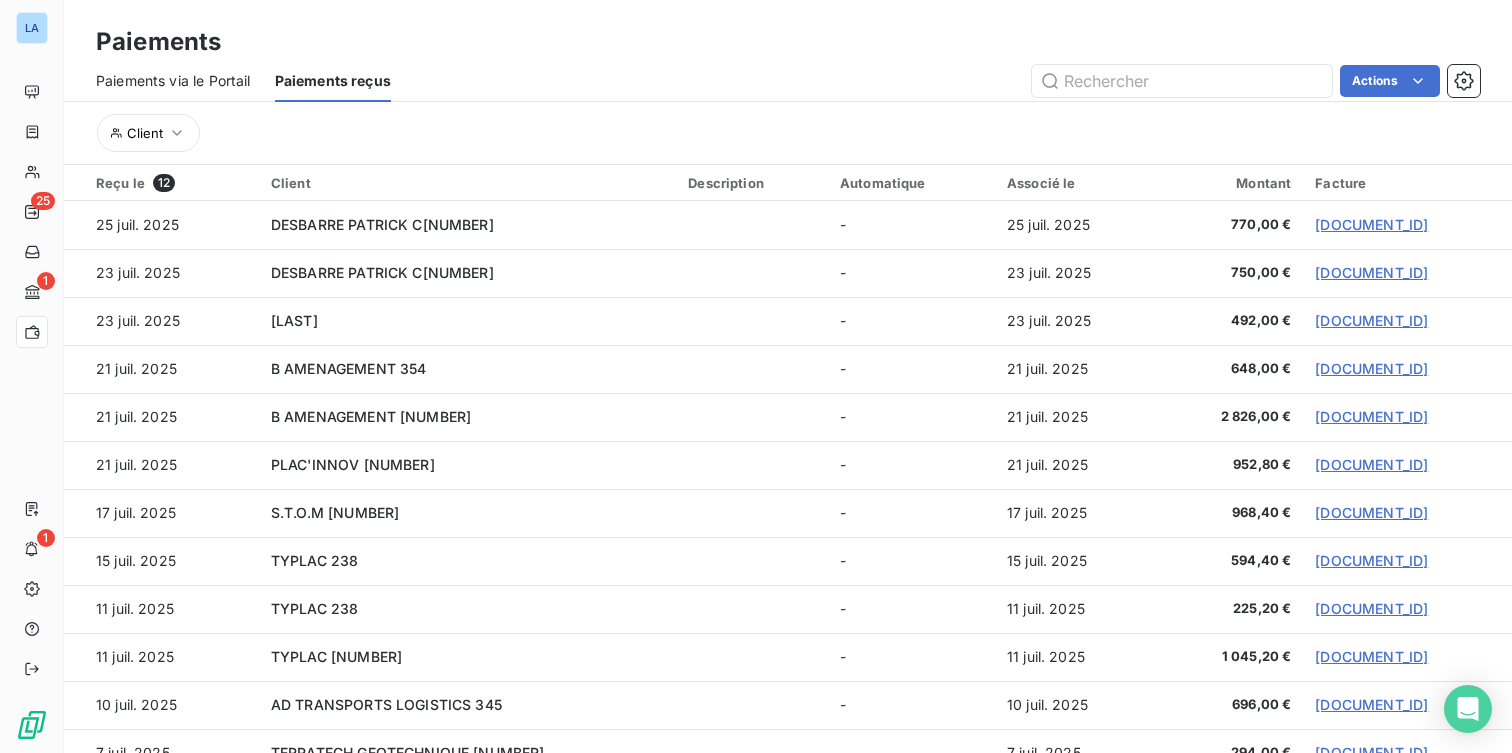 click on "Paiements via le Portail" at bounding box center [173, 81] 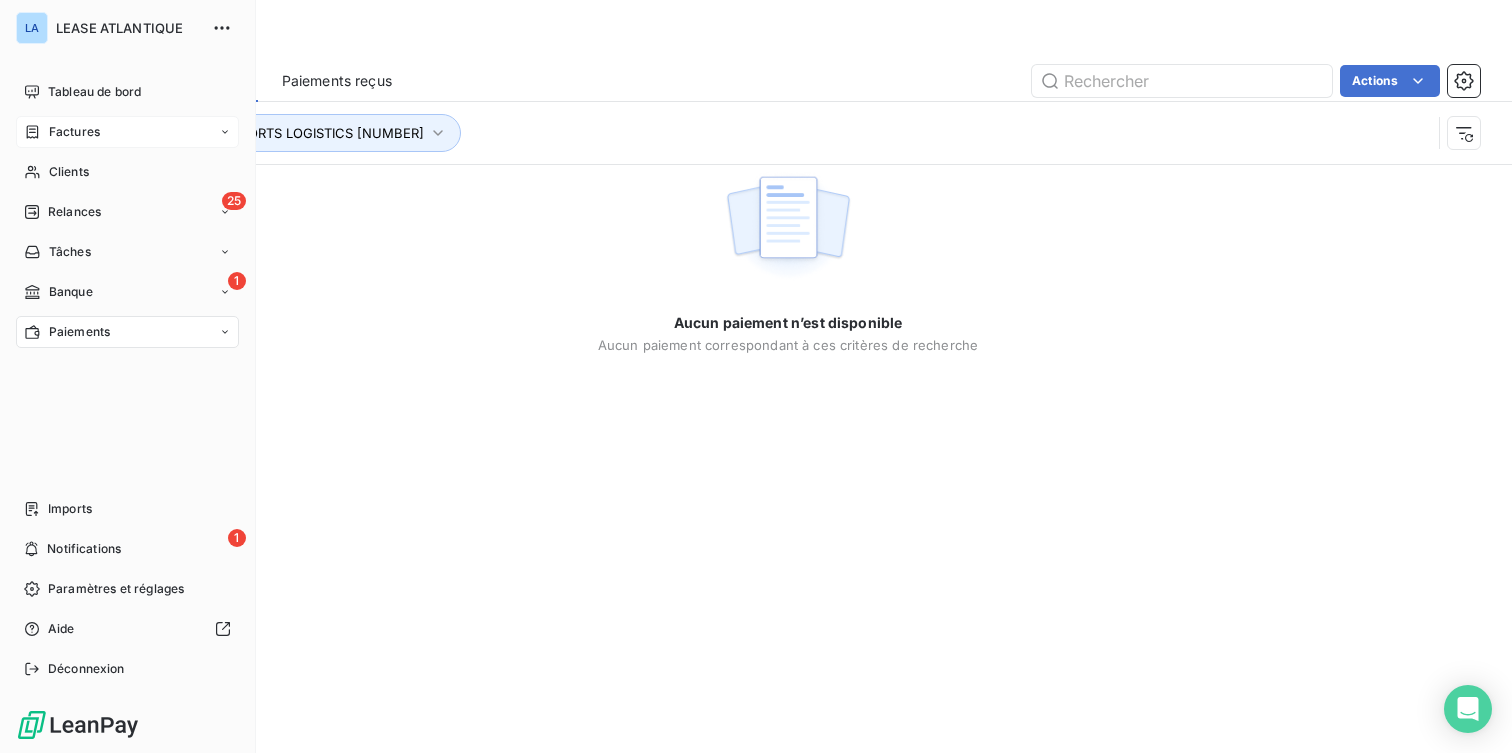 click on "Factures" at bounding box center (74, 132) 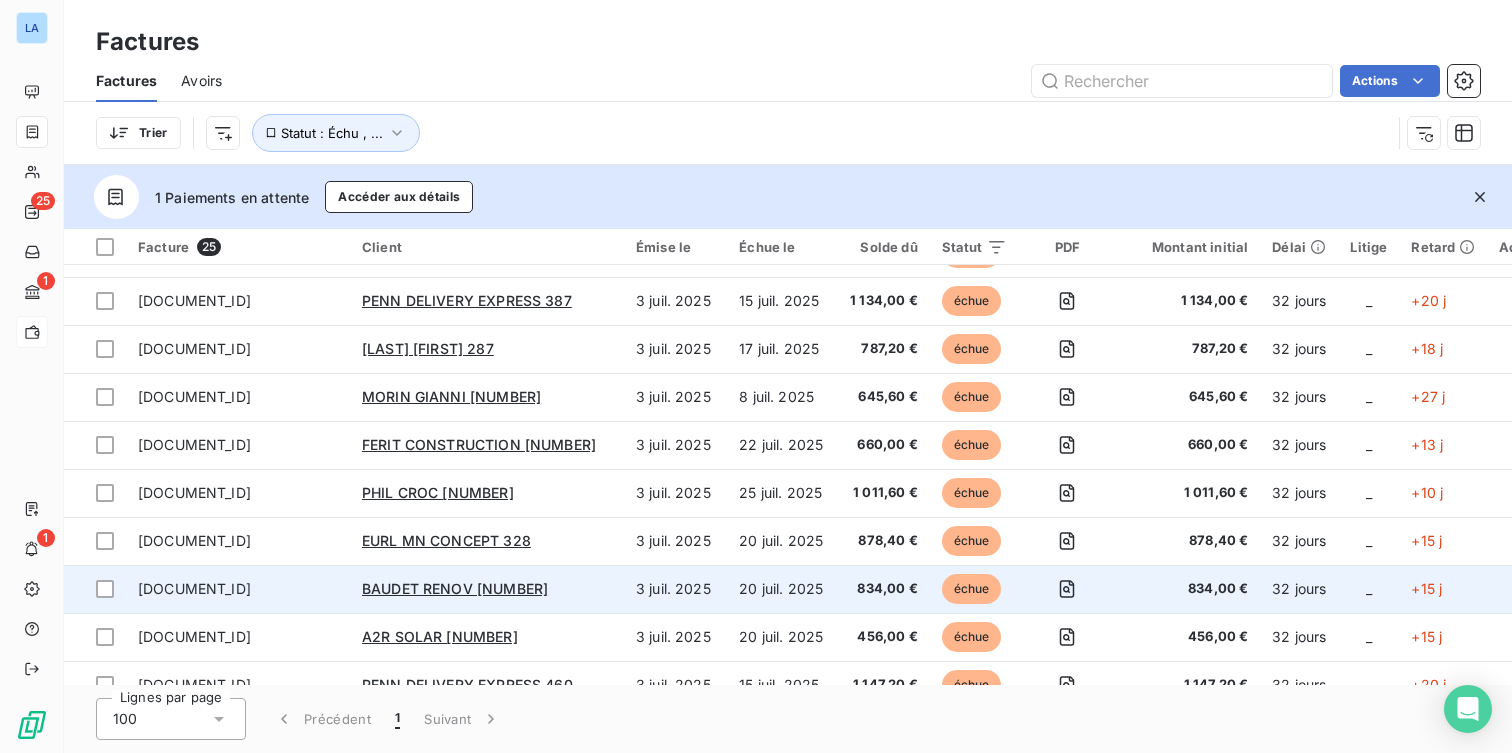 scroll, scrollTop: 0, scrollLeft: 0, axis: both 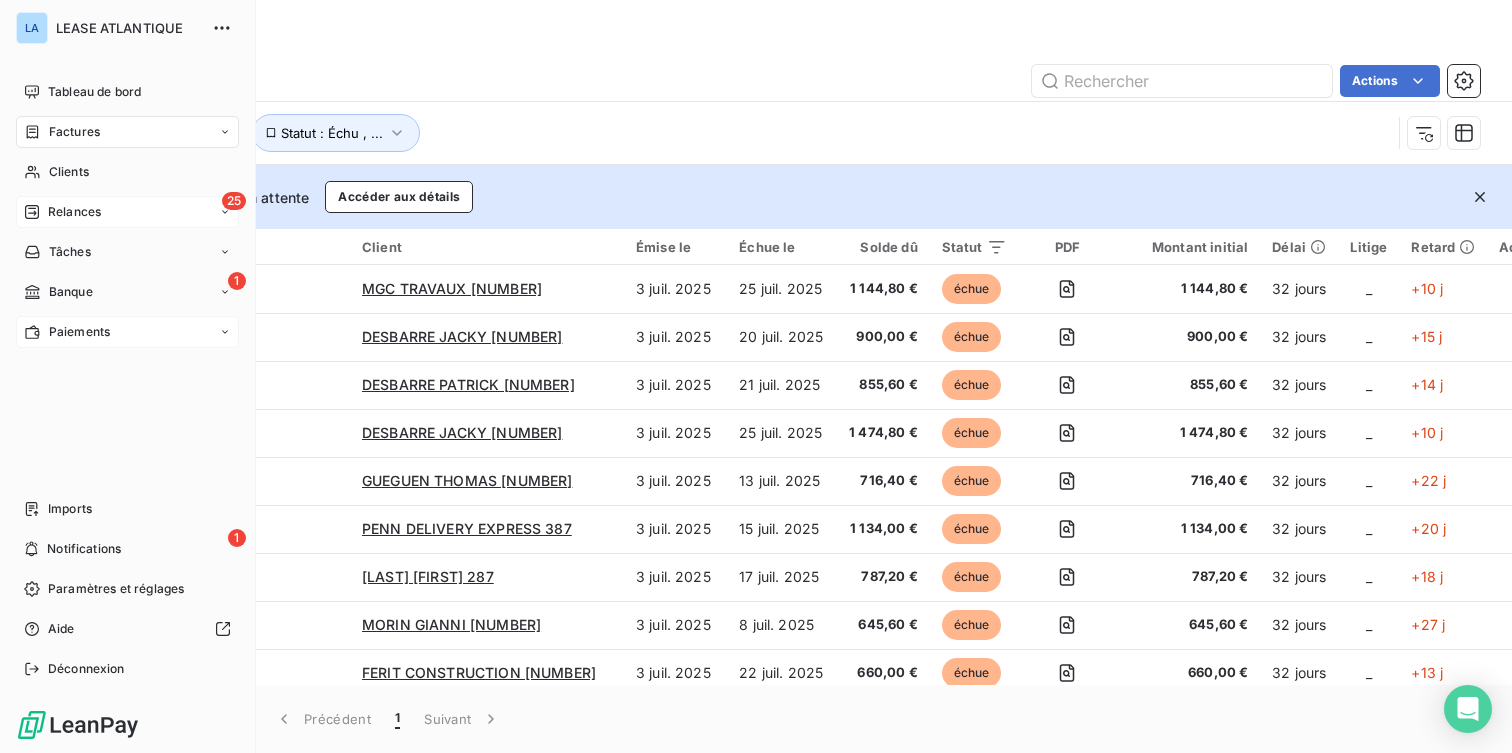 click on "Relances" at bounding box center (74, 212) 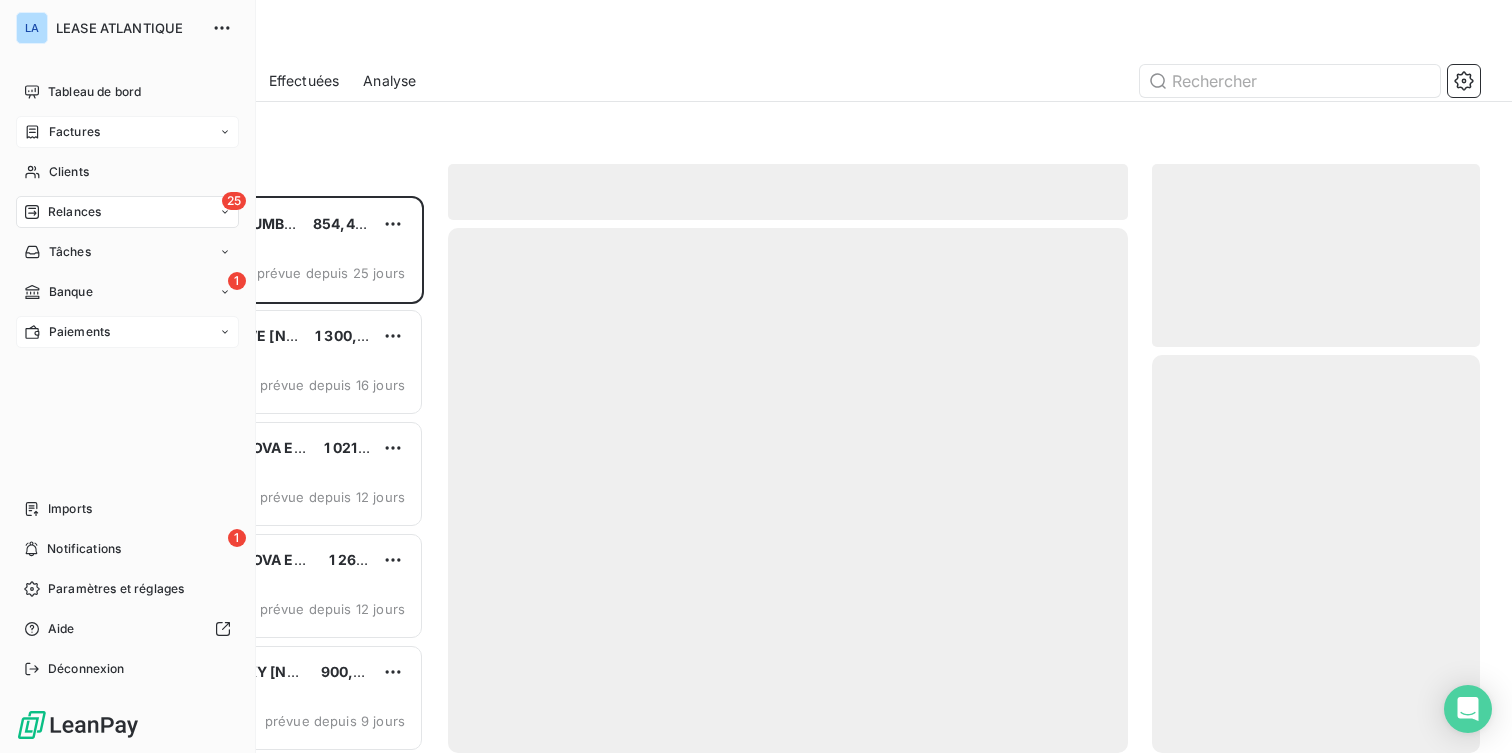 scroll, scrollTop: 1, scrollLeft: 1, axis: both 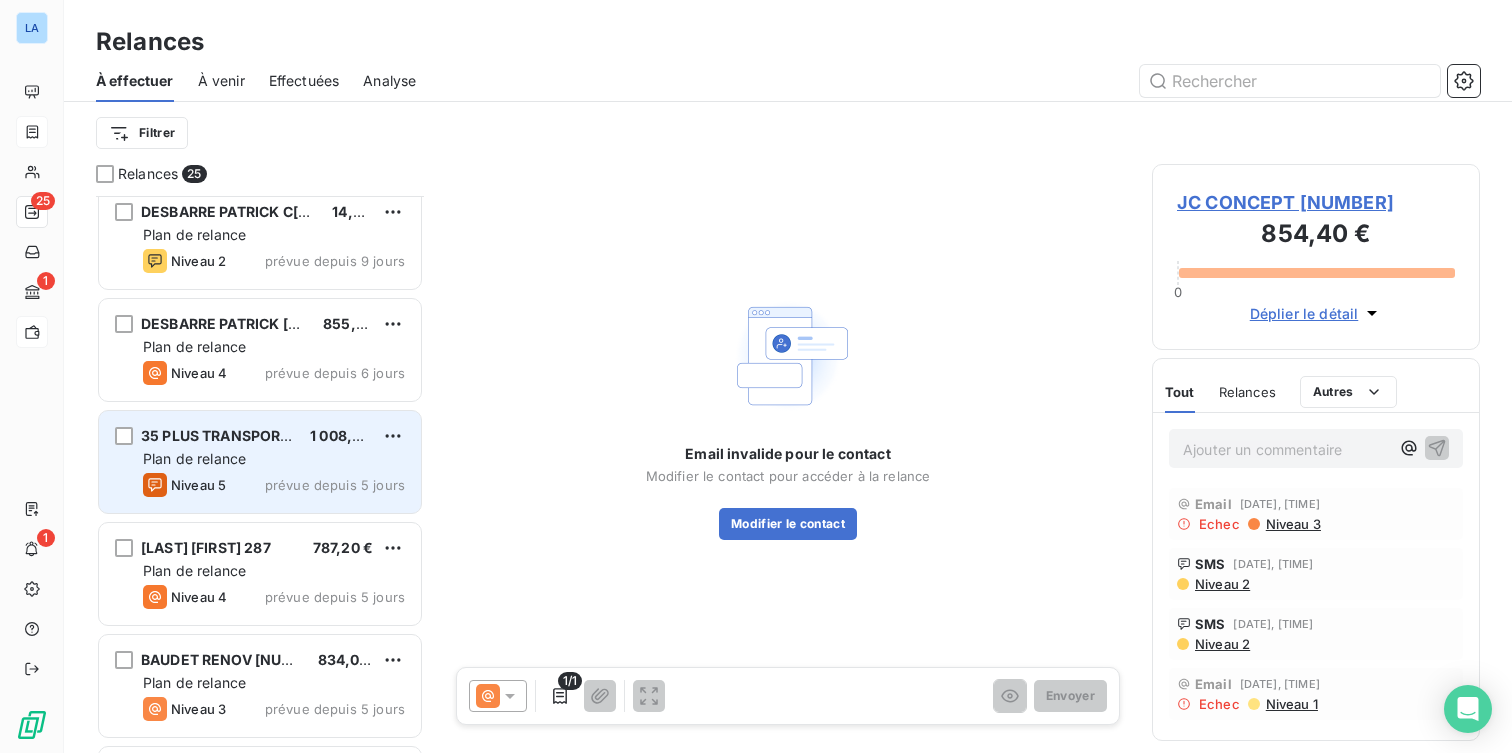 click on "35 PLUS TRANSPORT [NUMBER] [PRICE] Plan de relance Niveau 5 prévue depuis 5 jours" at bounding box center [260, 462] 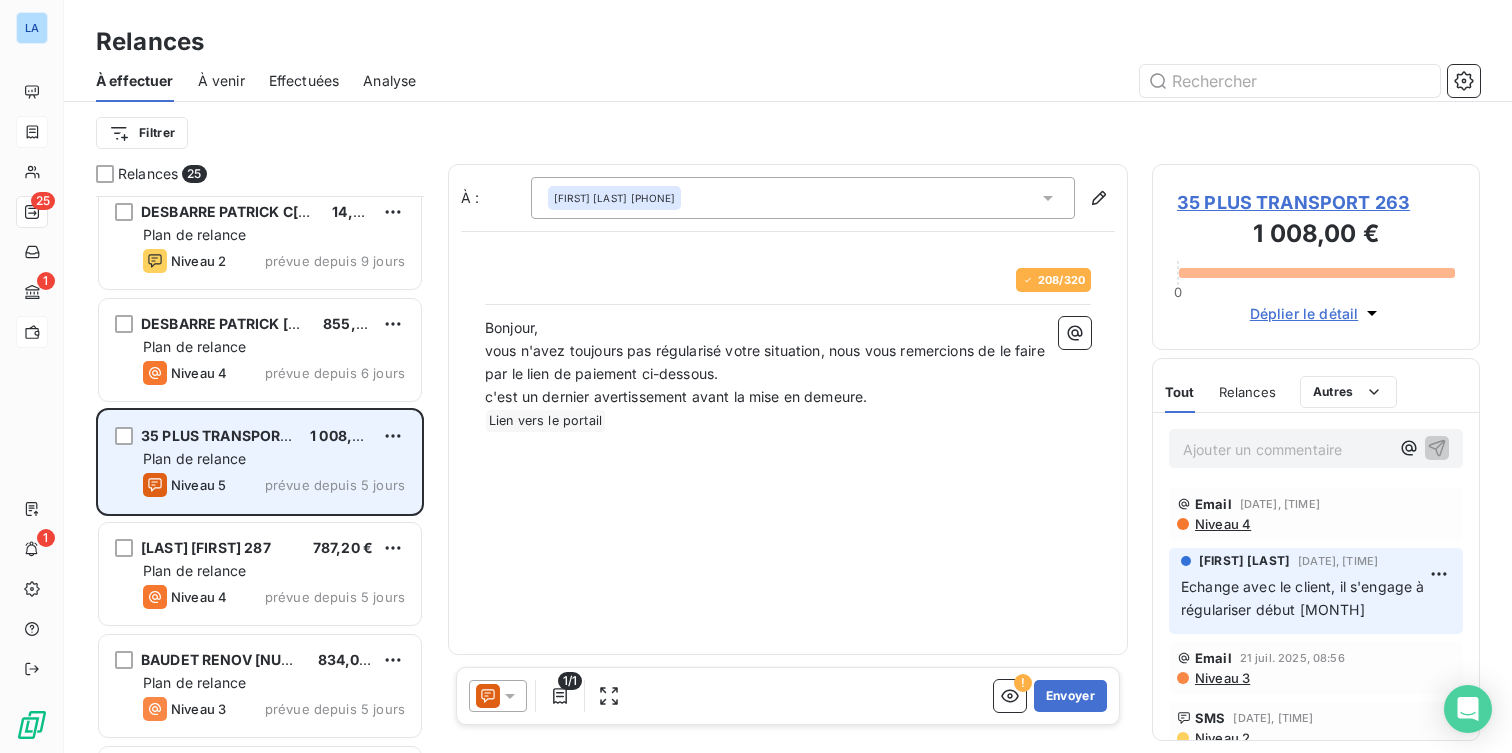 scroll, scrollTop: 573, scrollLeft: 0, axis: vertical 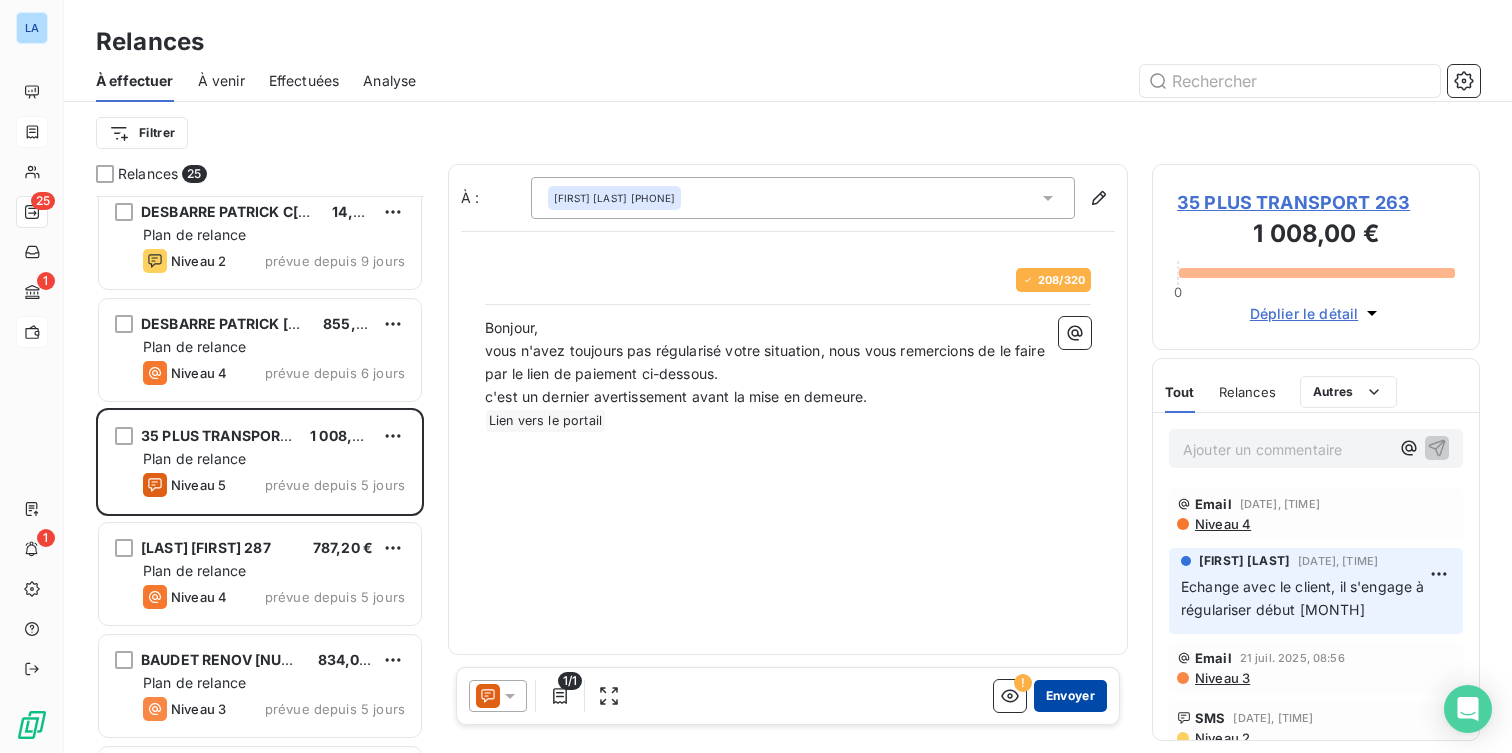click on "Envoyer" at bounding box center [1070, 696] 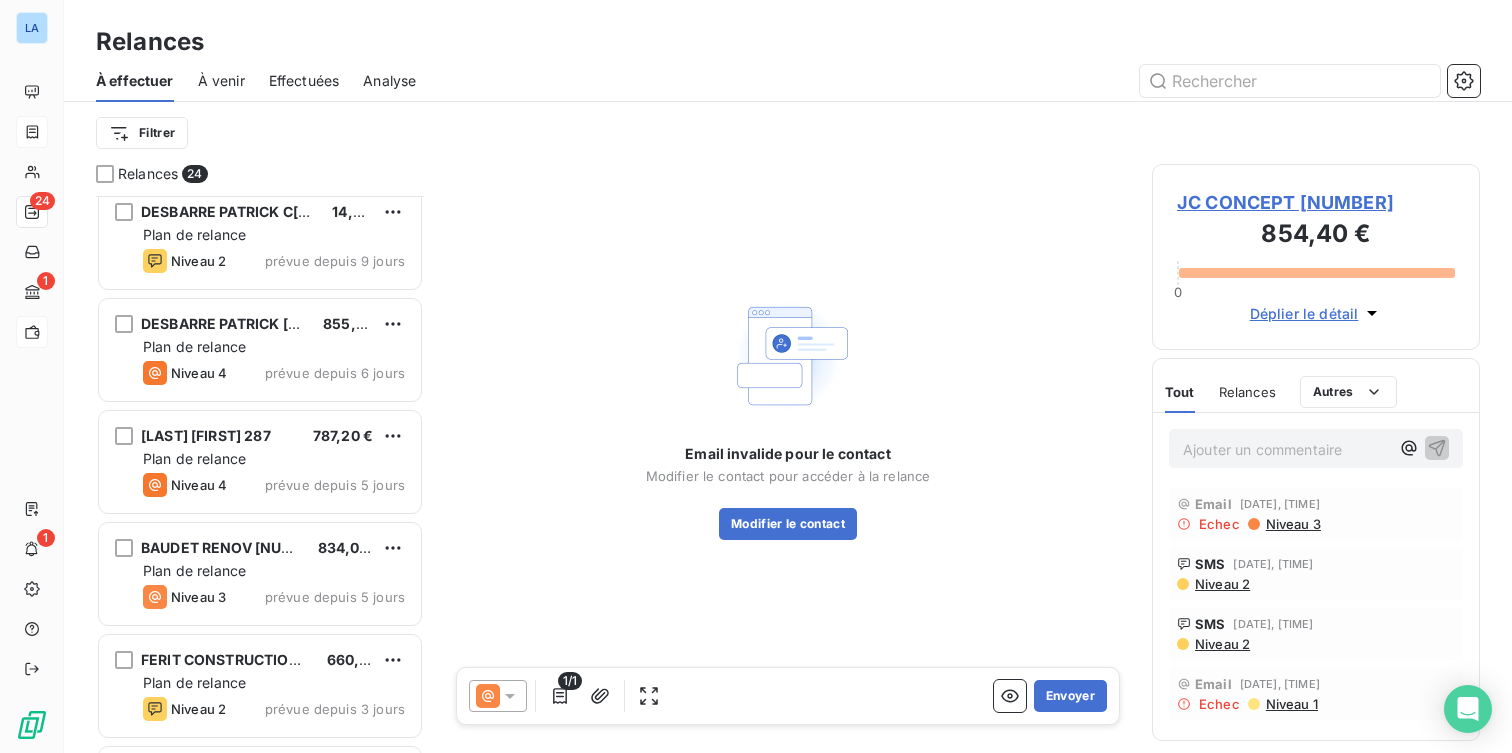 scroll, scrollTop: 573, scrollLeft: 0, axis: vertical 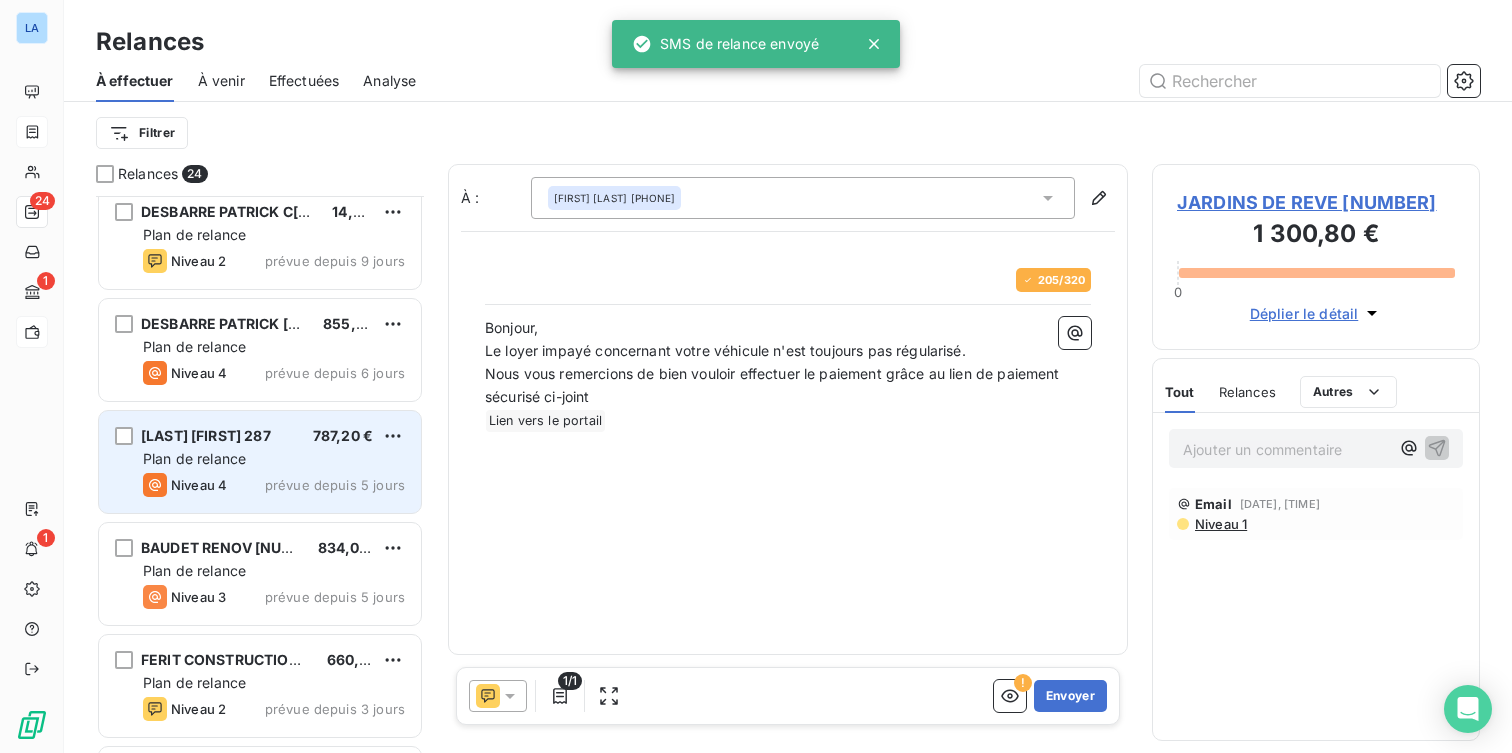 click on "HAETTEL SABRINA [NUMBER] [PRICE]" at bounding box center [274, 436] 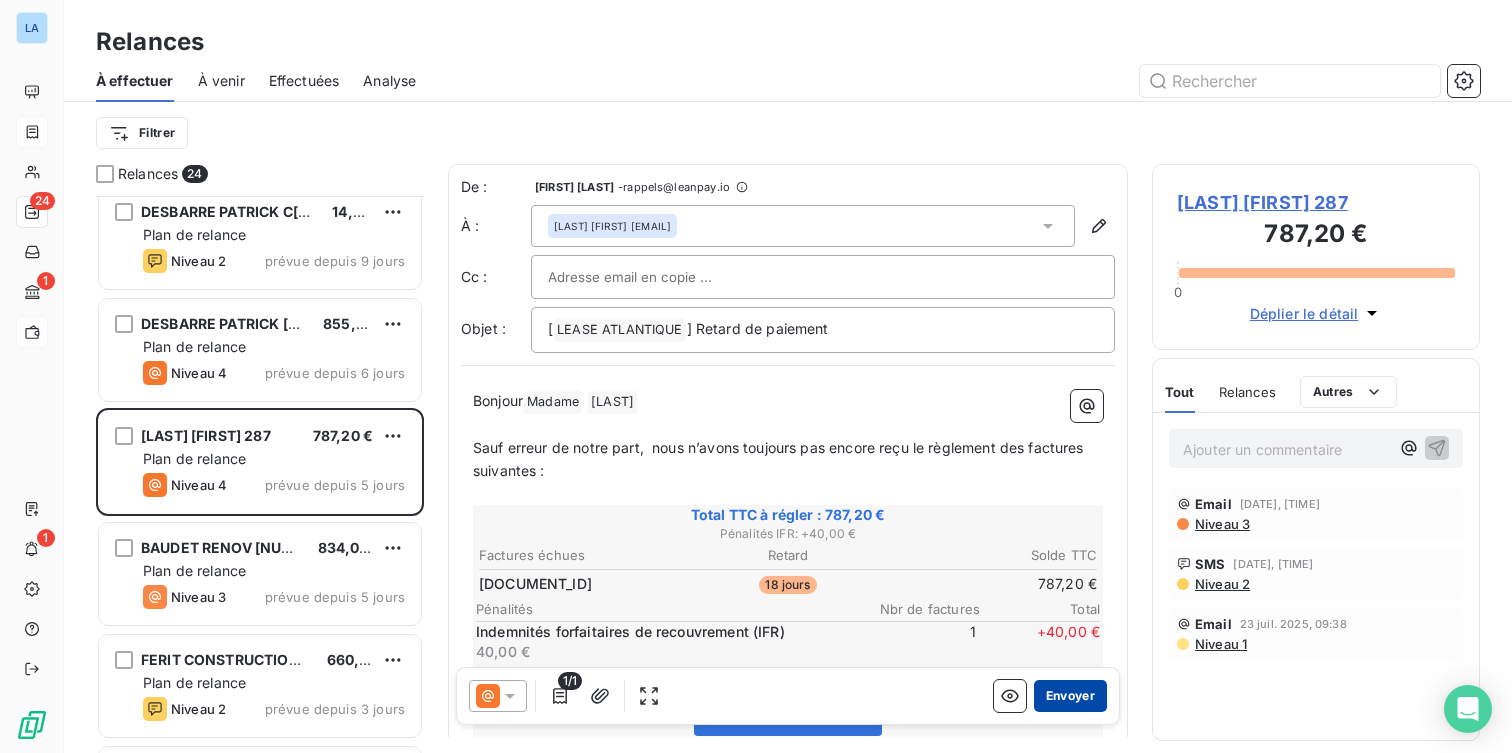 click on "Envoyer" at bounding box center [1070, 696] 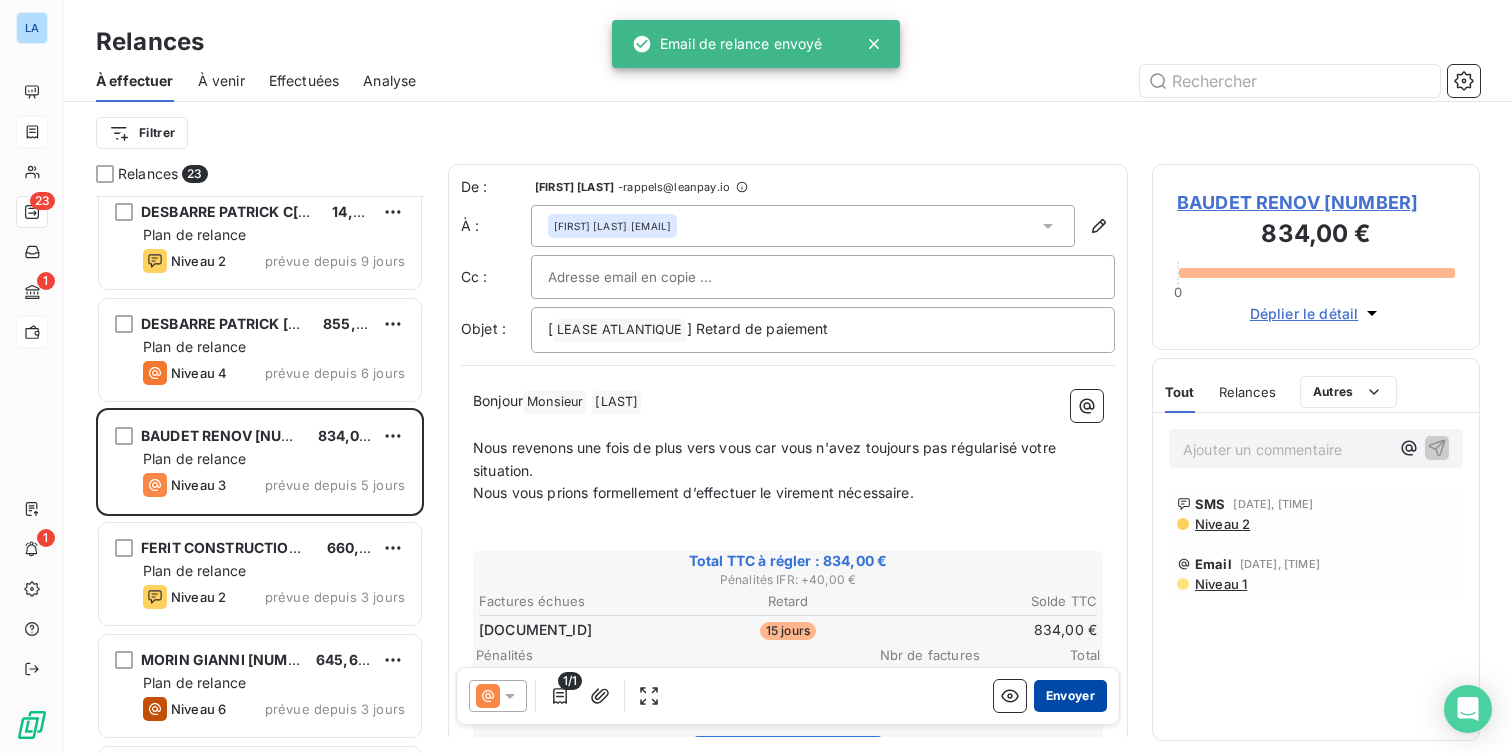 click on "Envoyer" at bounding box center (1070, 696) 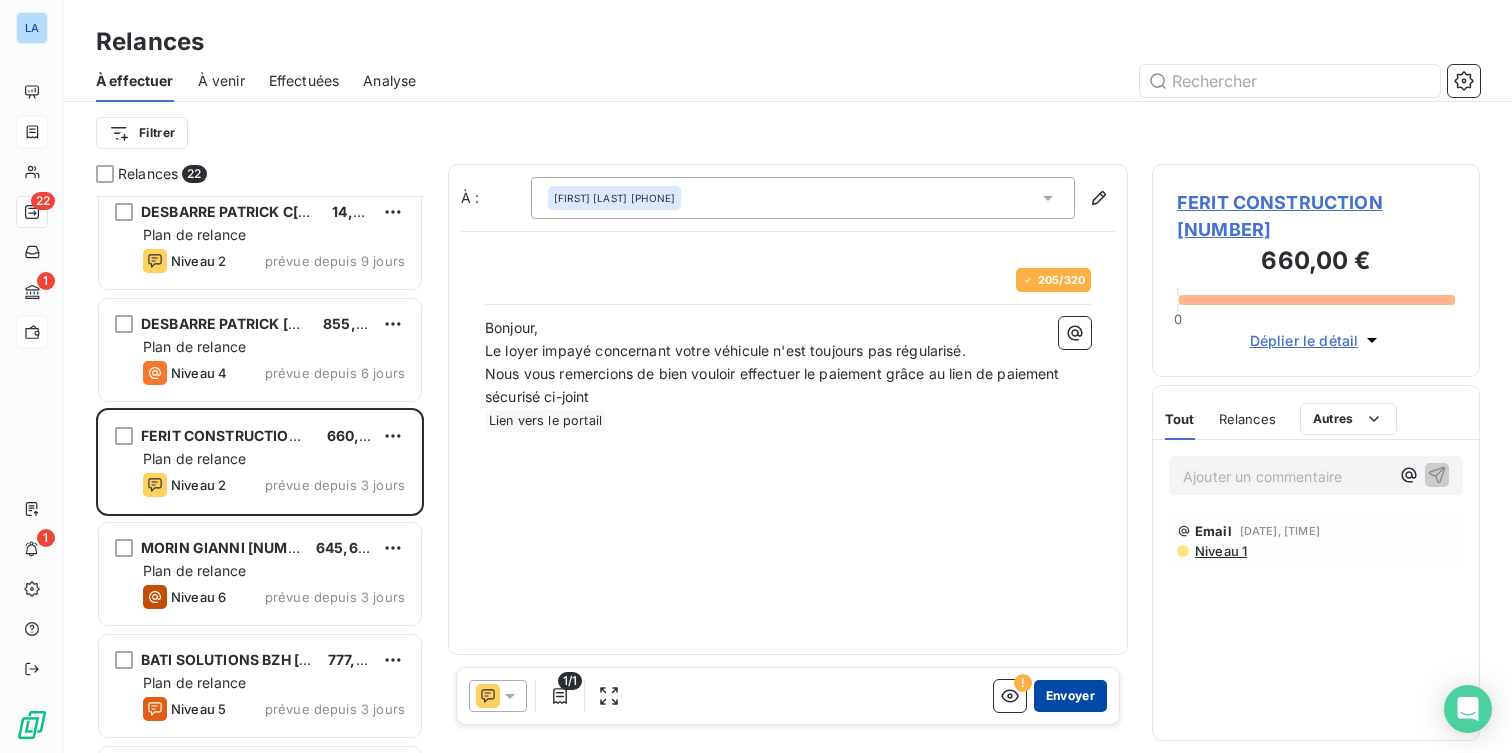 click on "Envoyer" at bounding box center [1070, 696] 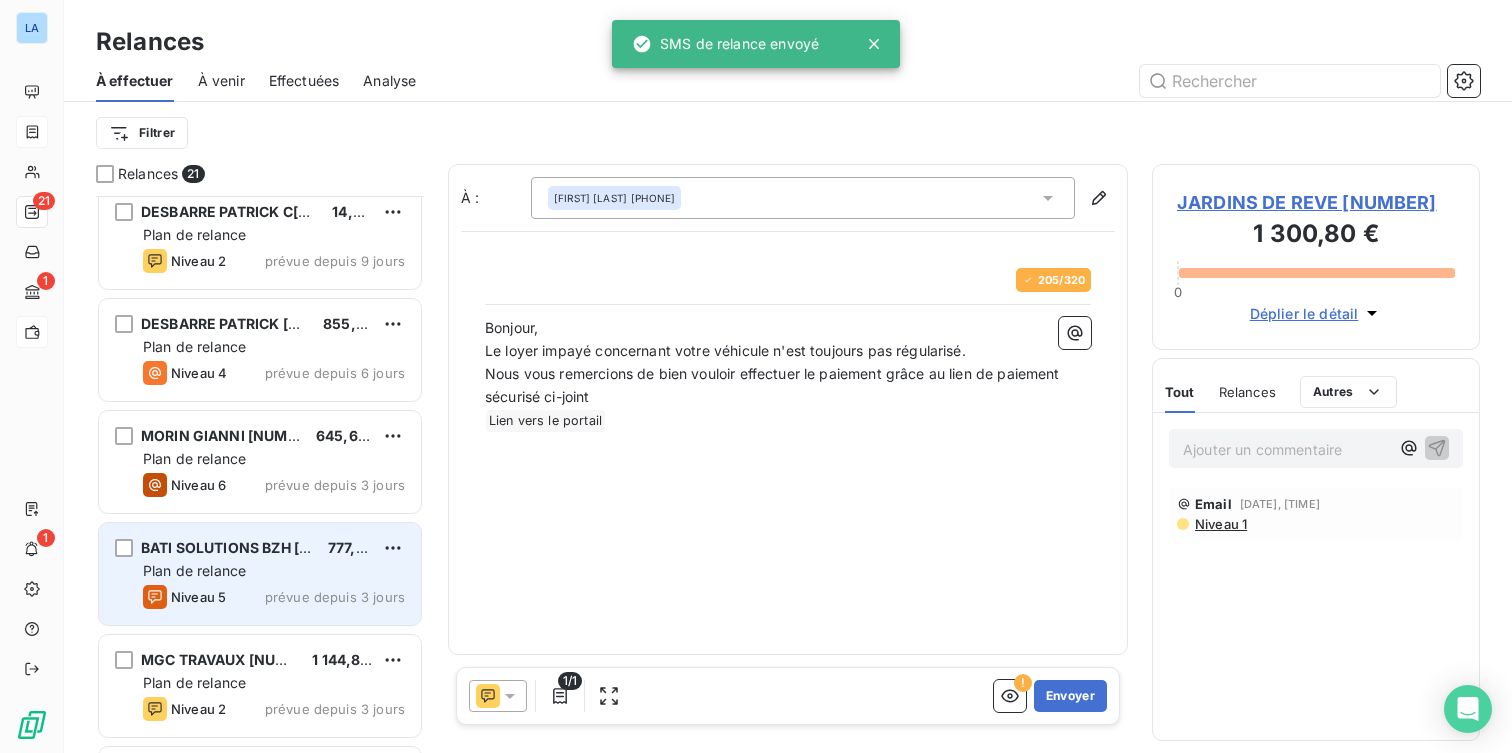 click on "Plan de relance" at bounding box center [274, 571] 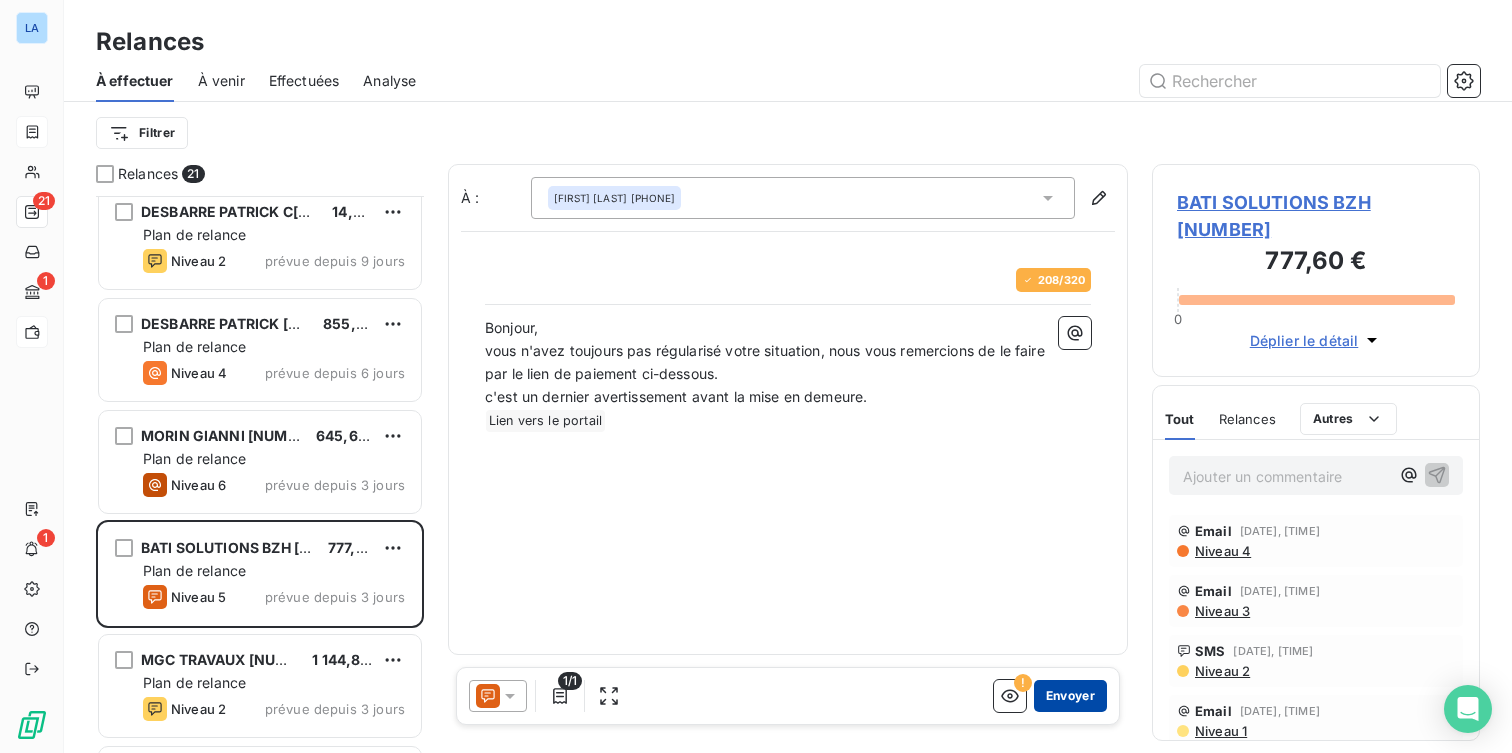 click on "Envoyer" at bounding box center [1070, 696] 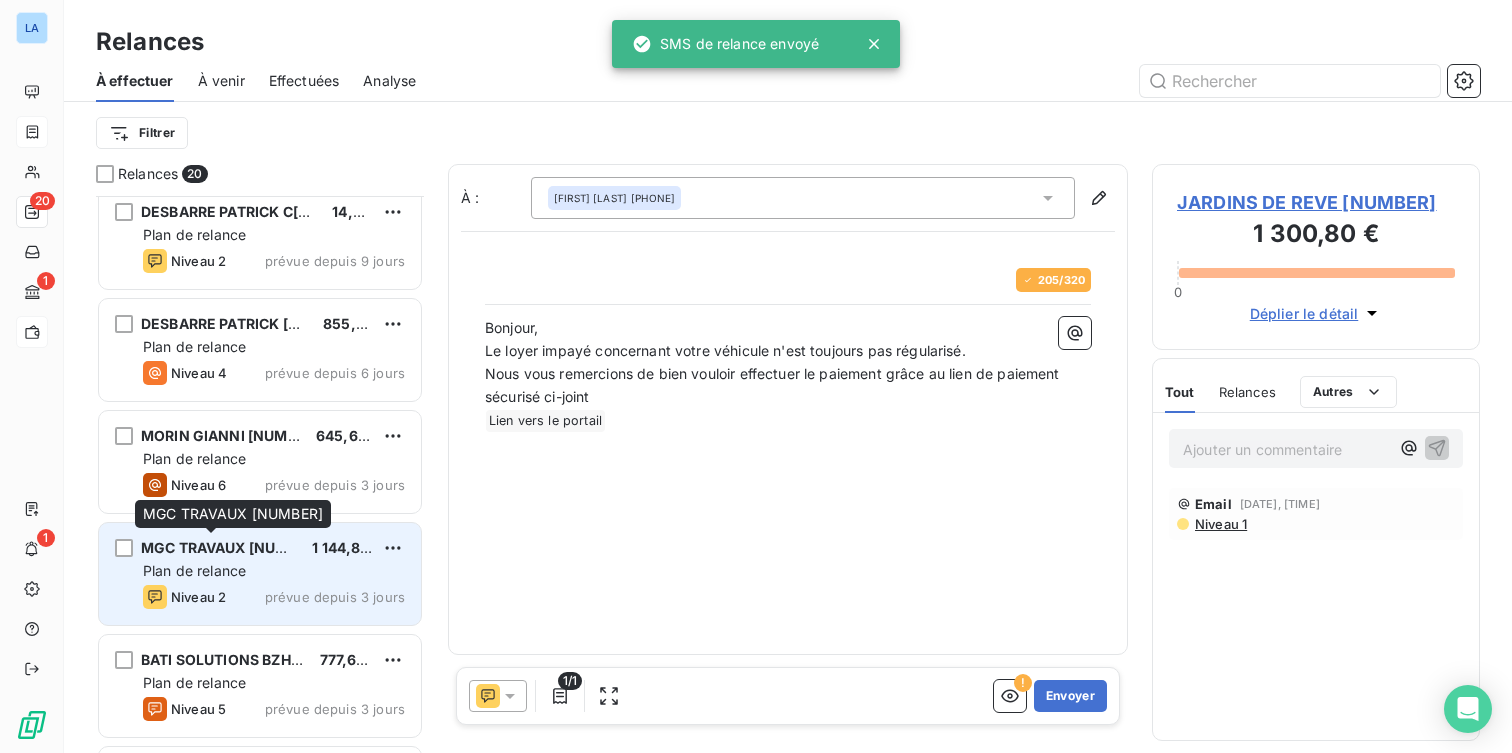 click on "MGC TRAVAUX [NUMBER]" at bounding box center (218, 548) 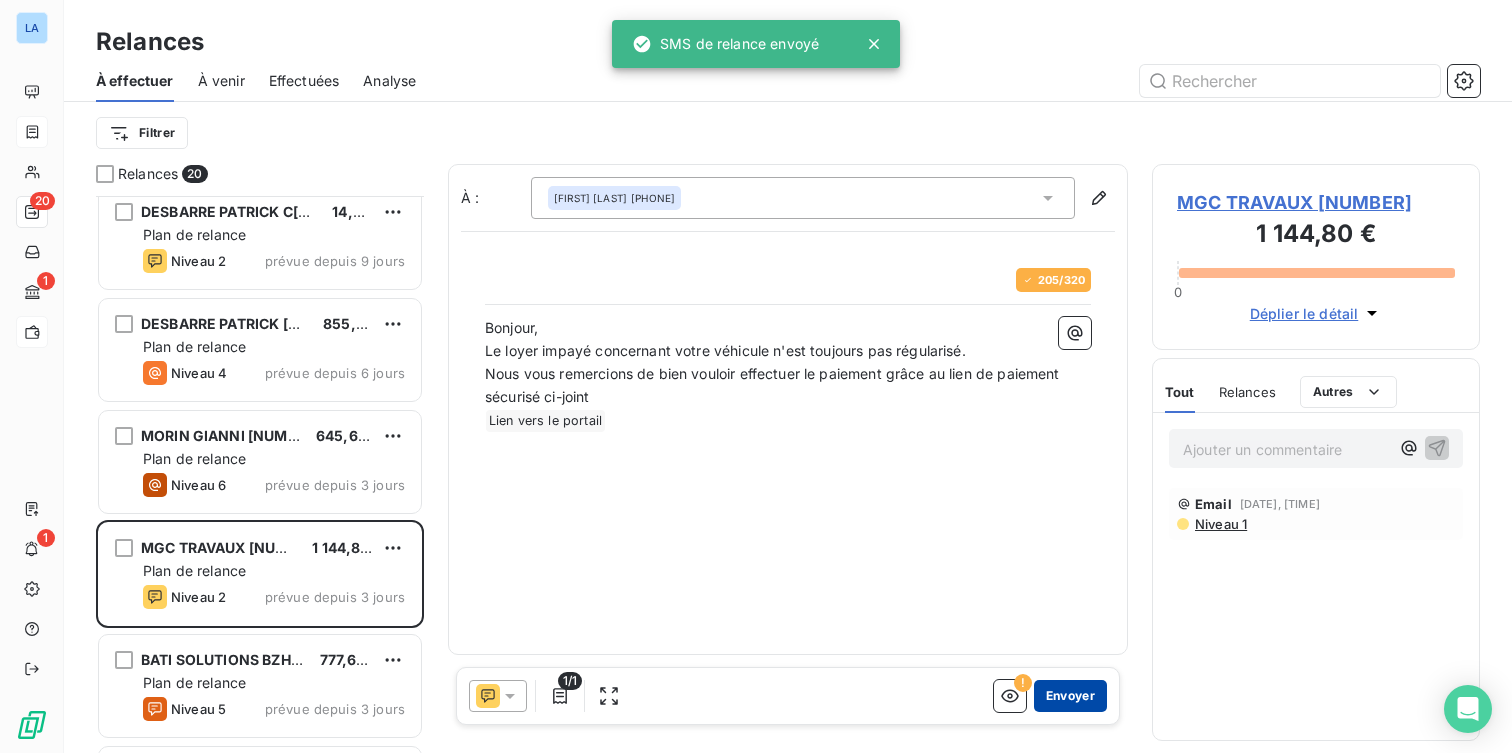 click on "Envoyer" at bounding box center (1070, 696) 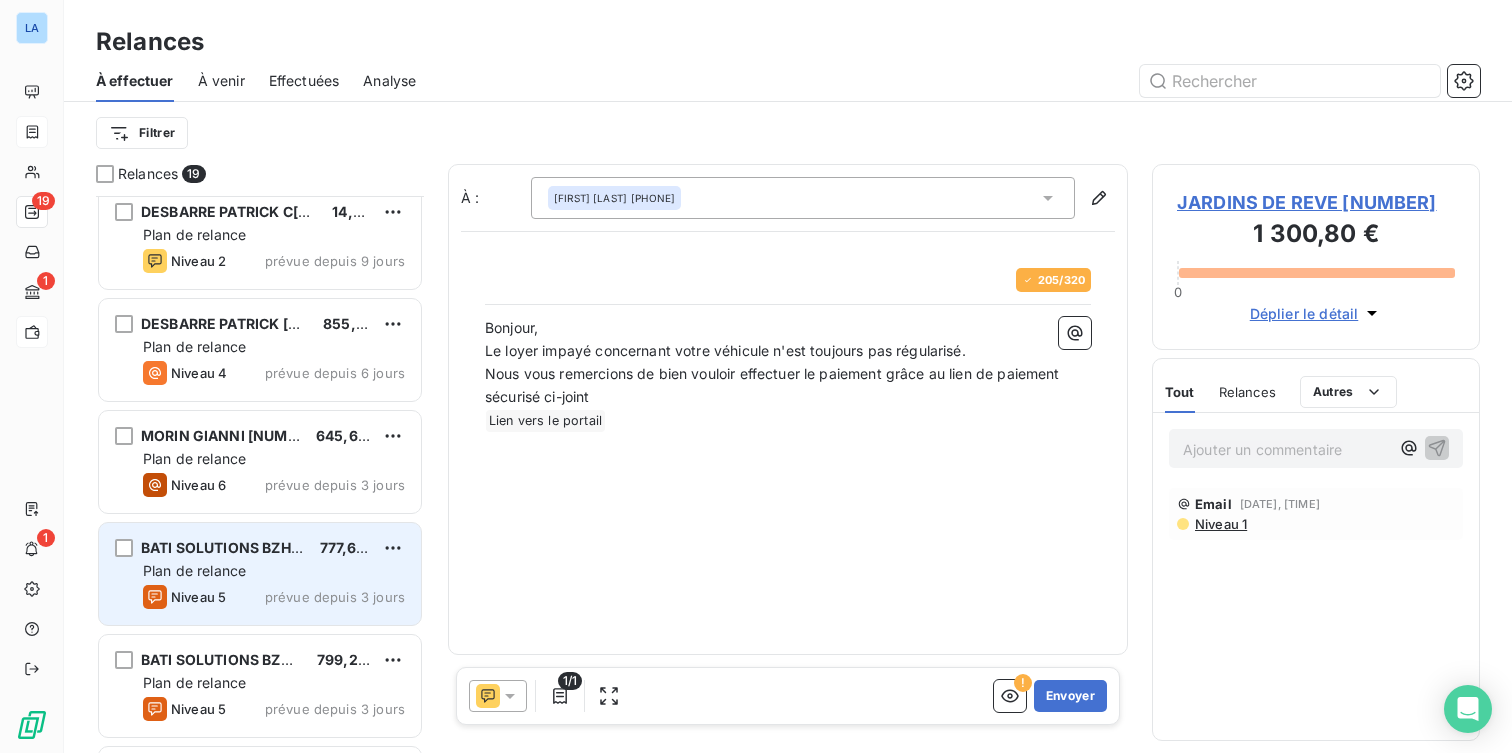 click on "Plan de relance" at bounding box center (274, 571) 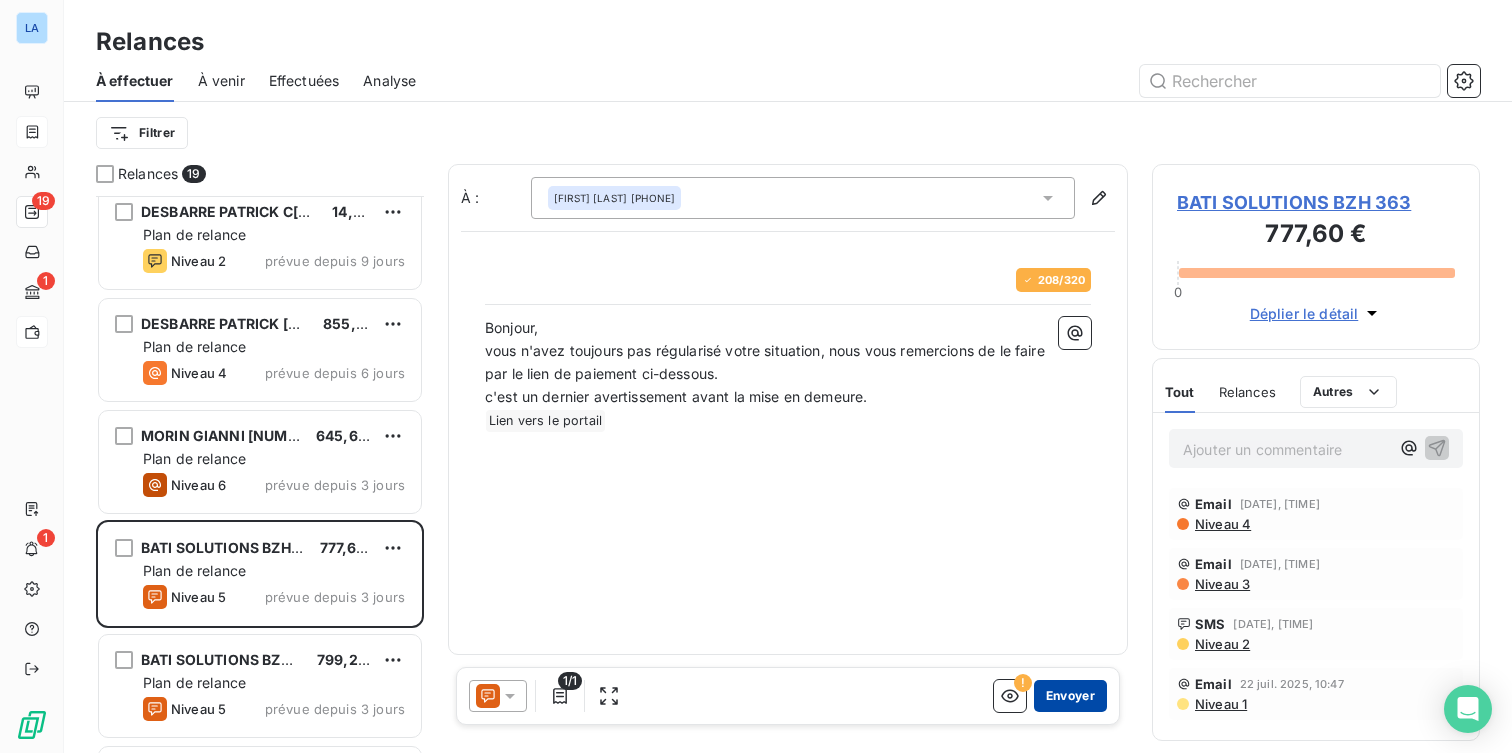 click on "Envoyer" at bounding box center (1070, 696) 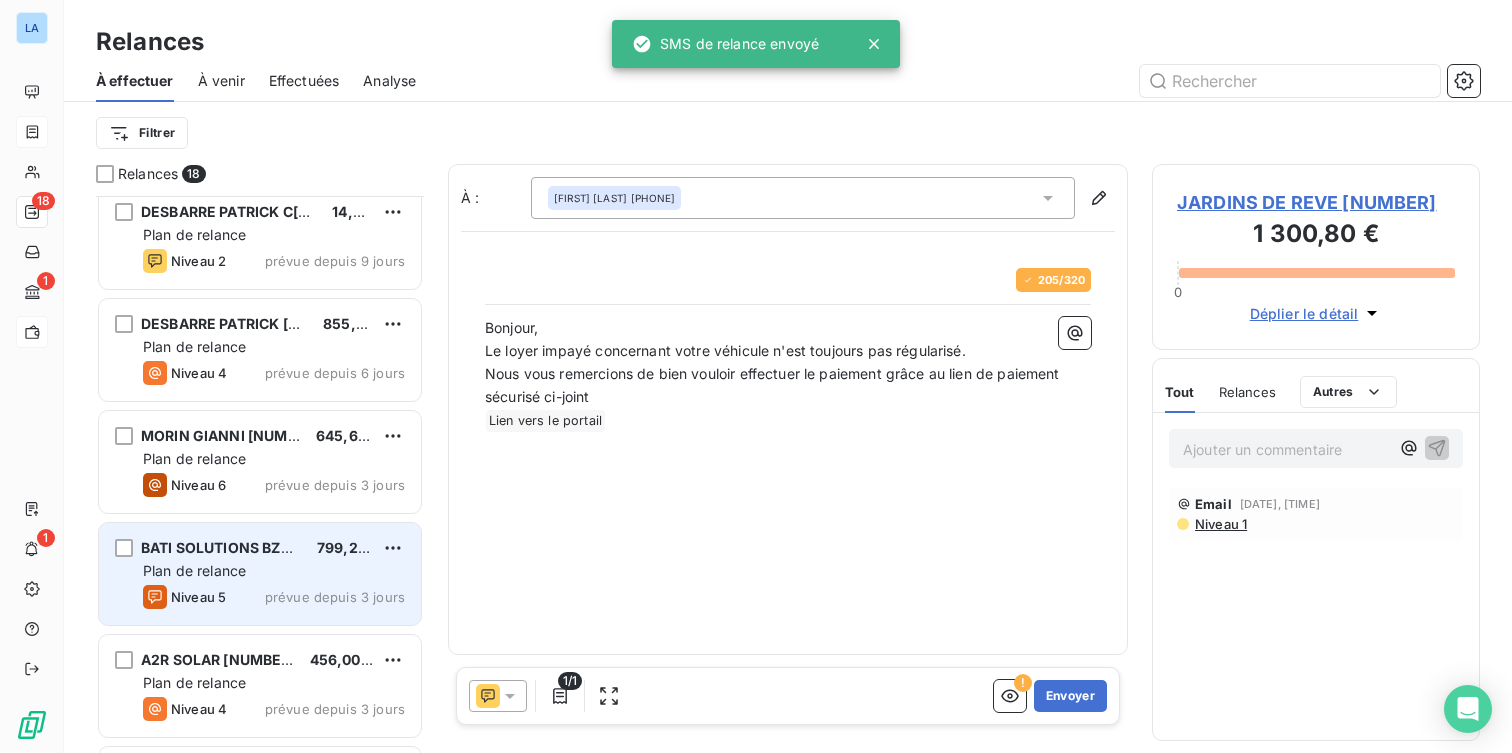click on "Plan de relance" at bounding box center [274, 571] 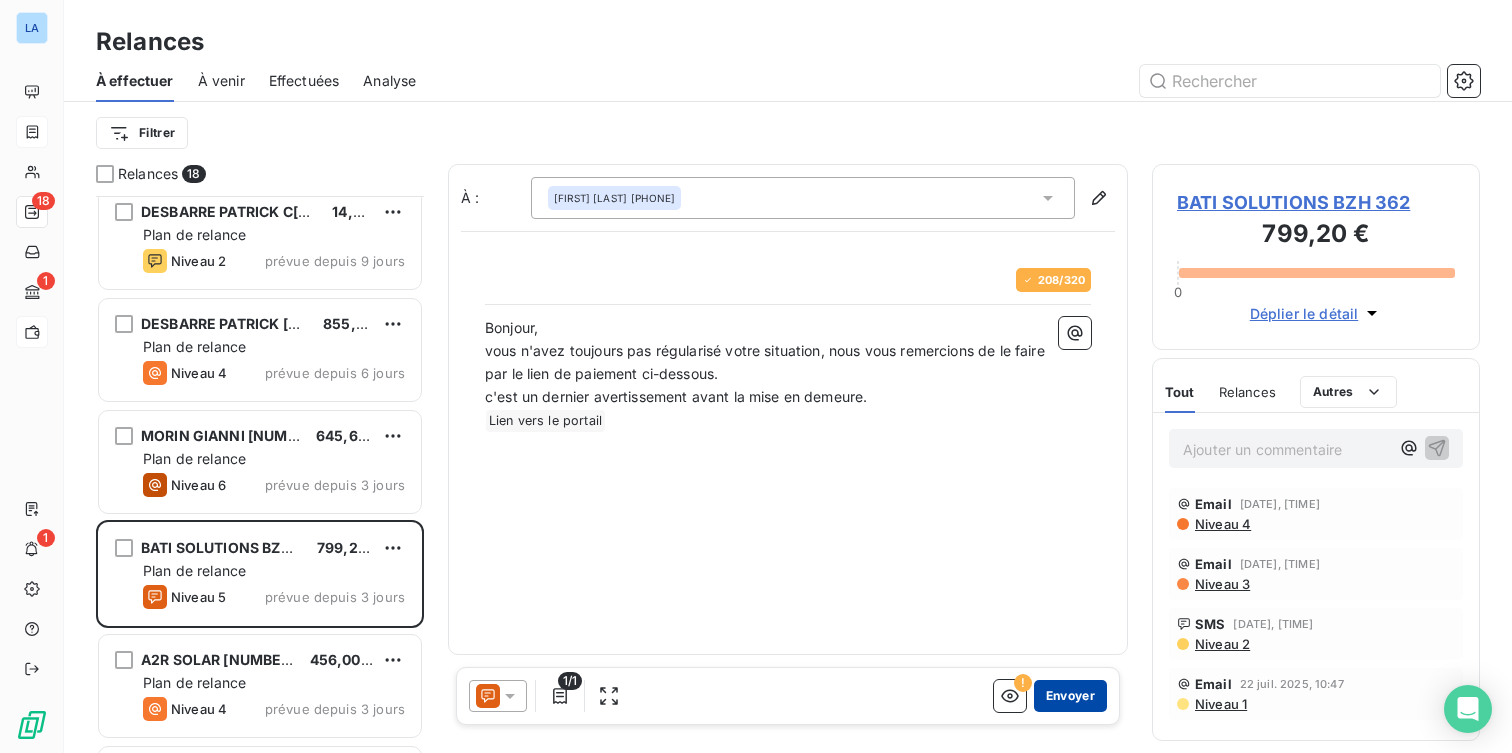 click on "Envoyer" at bounding box center (1070, 696) 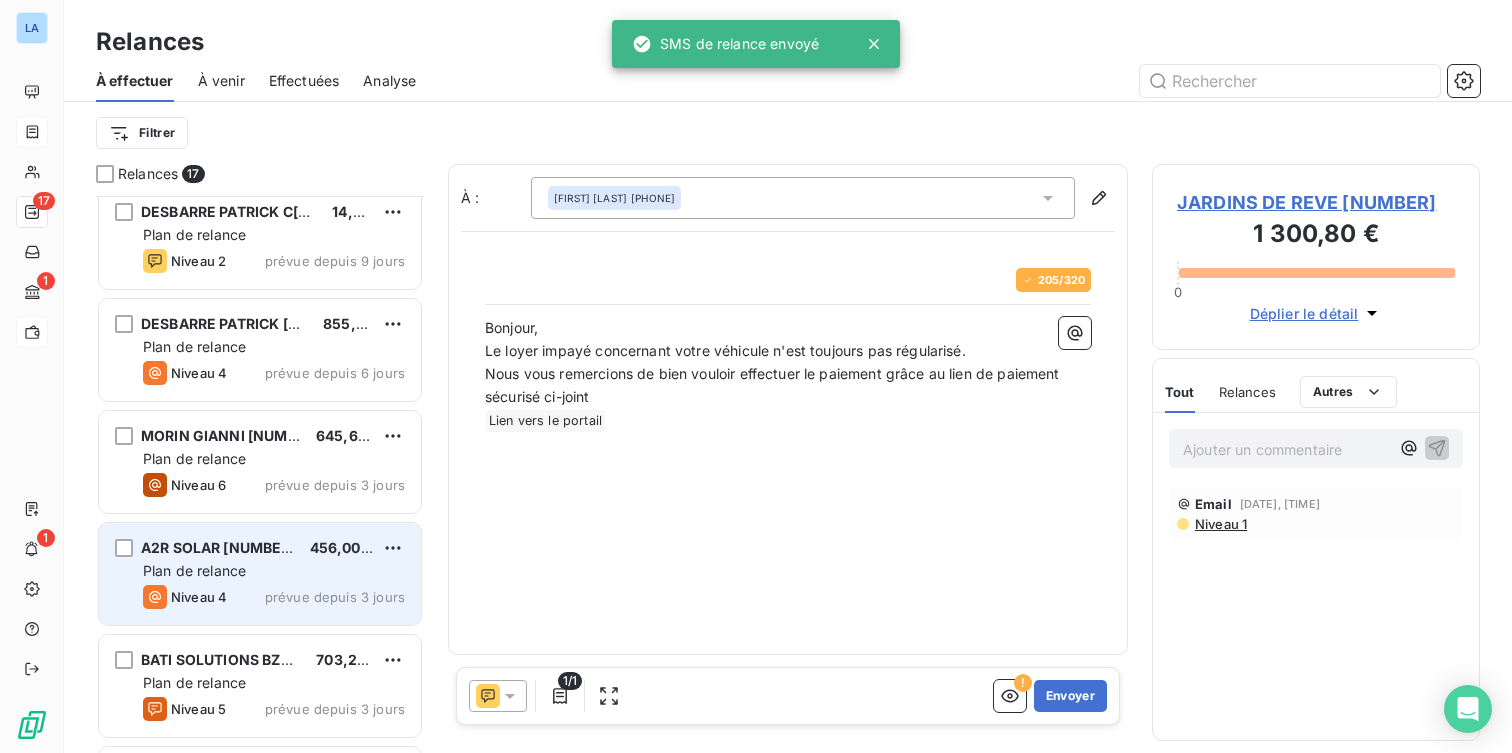 click on "A2R SOLAR [NUMBER] [PRICE]" at bounding box center (274, 548) 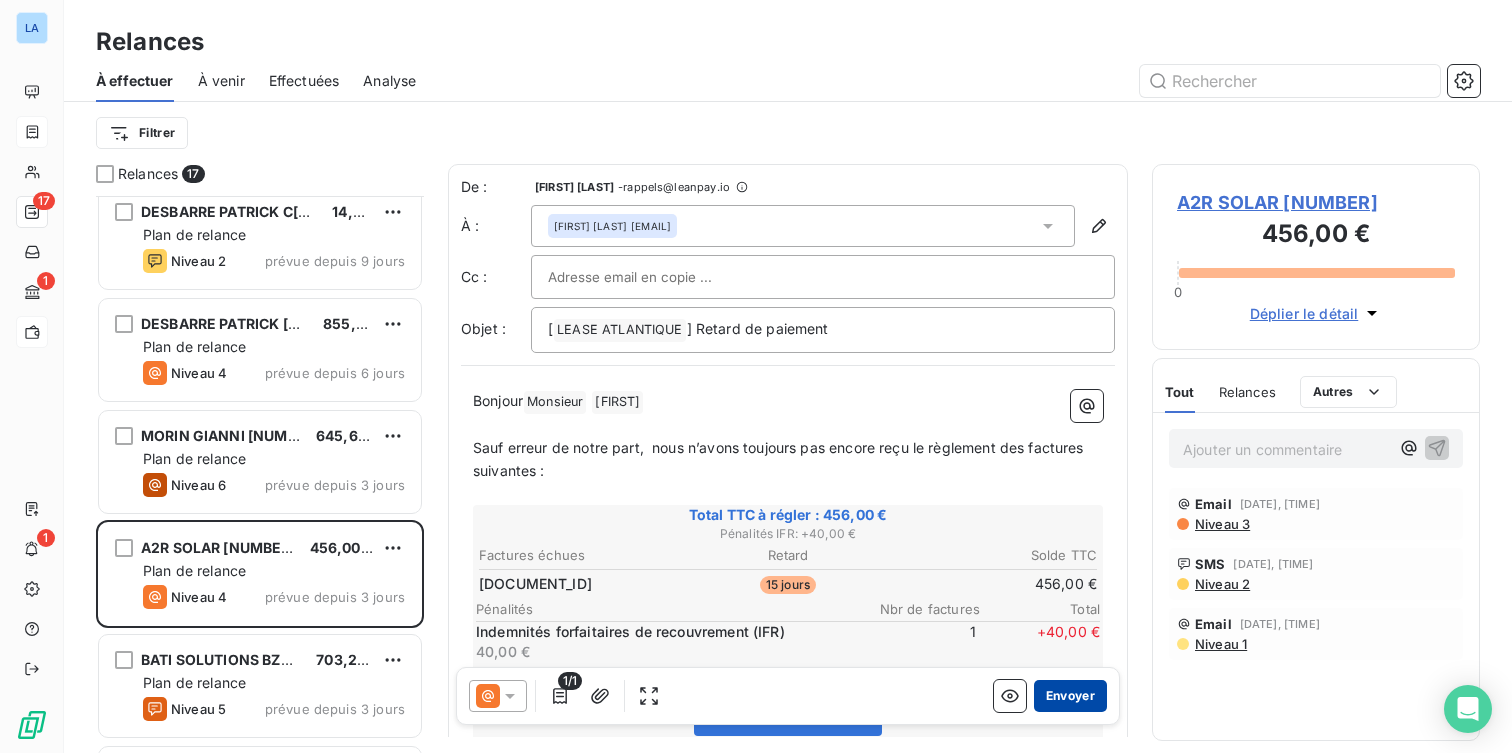click on "Envoyer" at bounding box center [1070, 696] 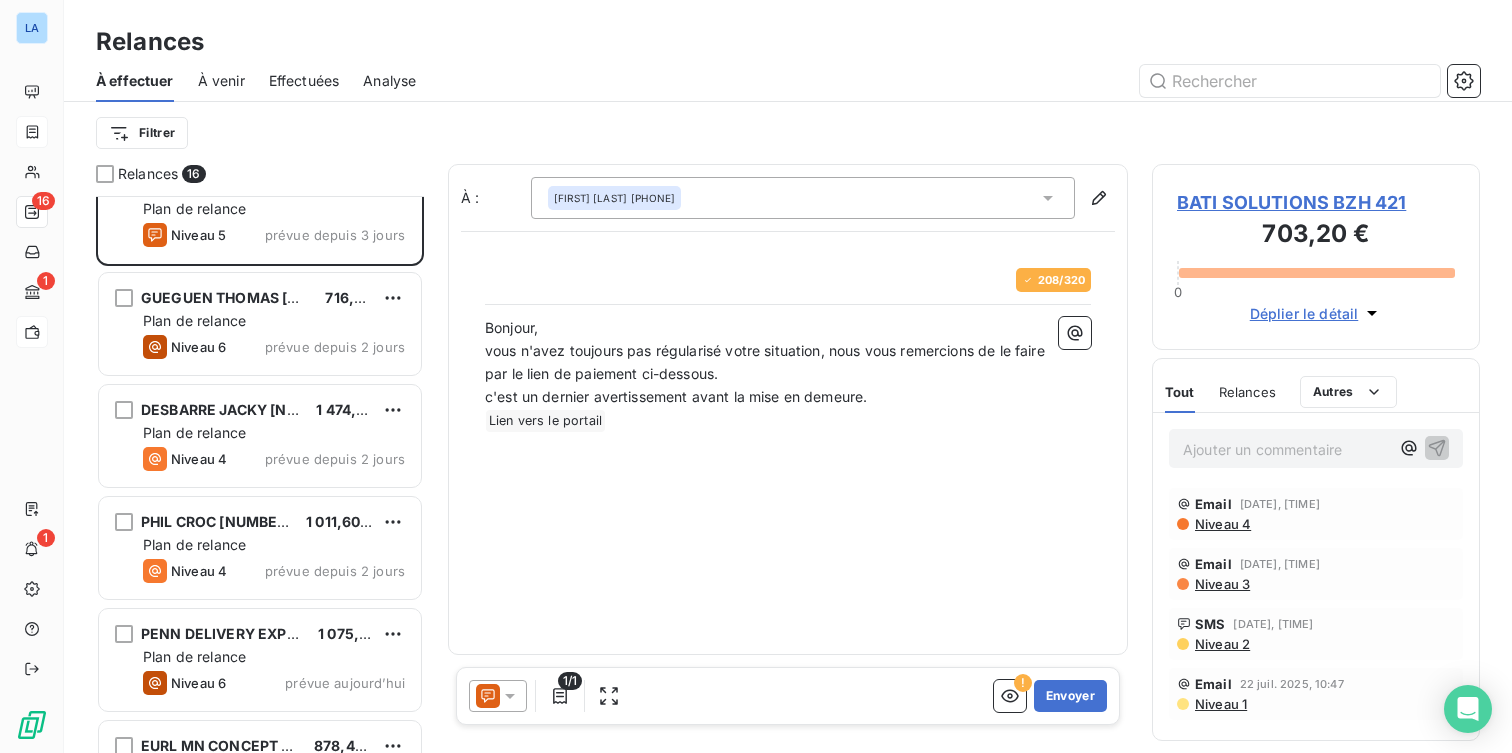 scroll, scrollTop: 954, scrollLeft: 0, axis: vertical 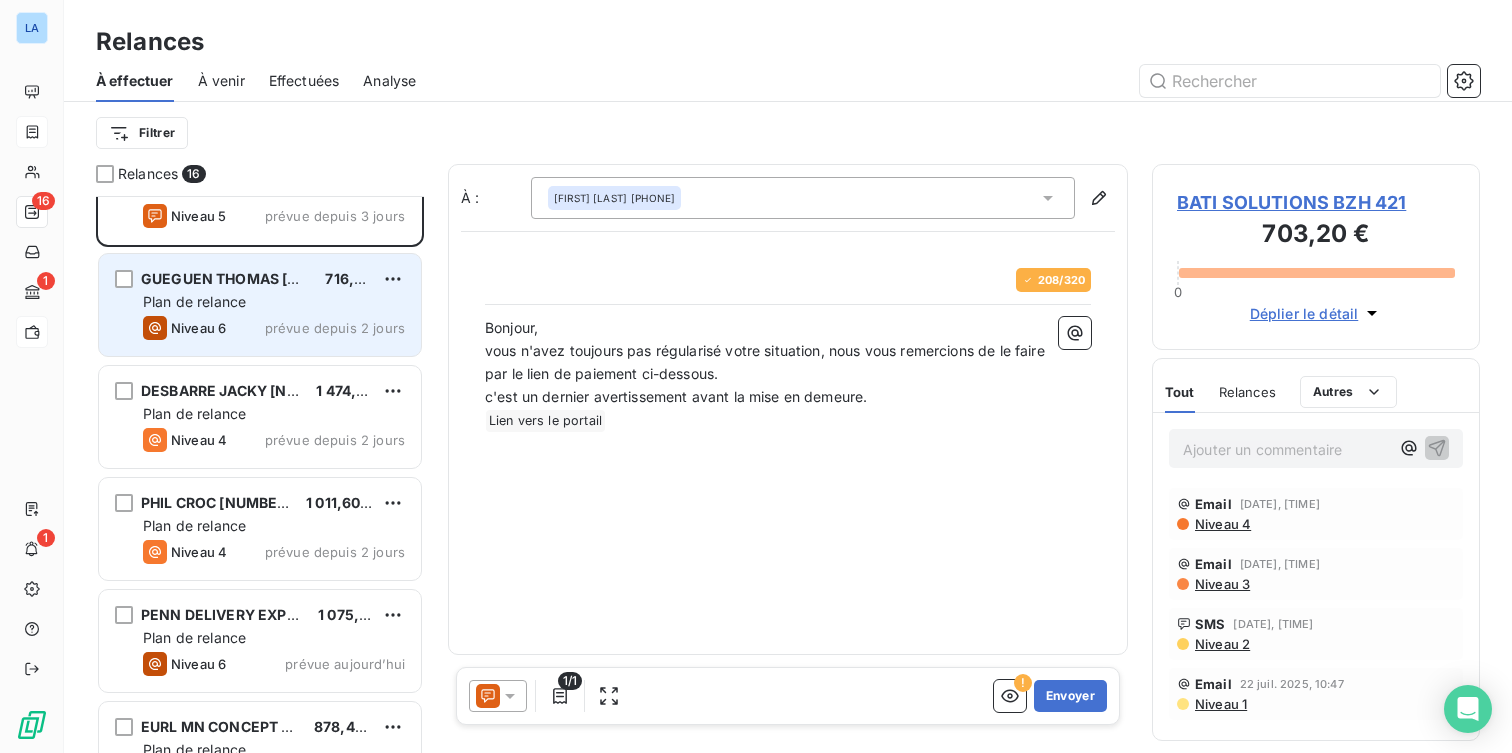 click on "Plan de relance" at bounding box center [274, 302] 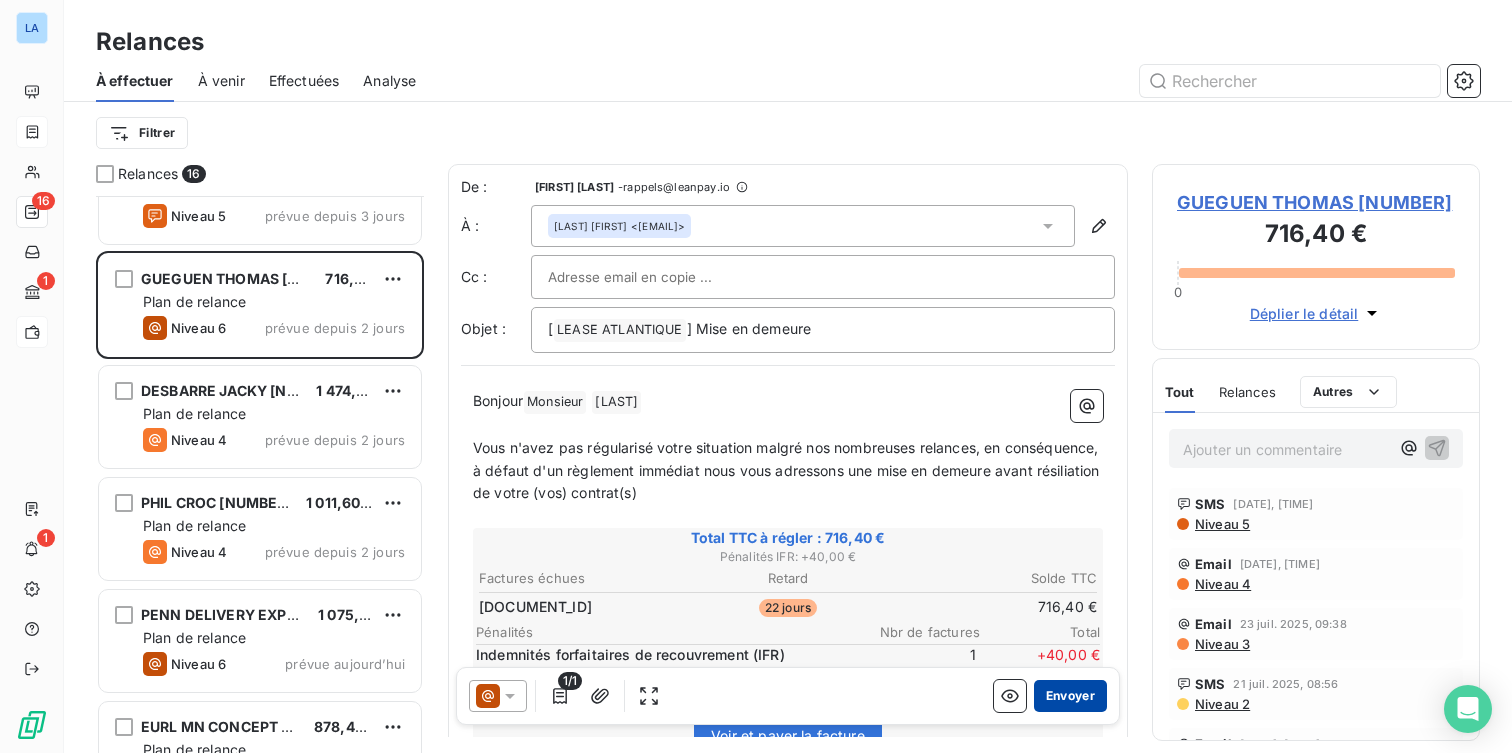 click on "Envoyer" at bounding box center [1070, 696] 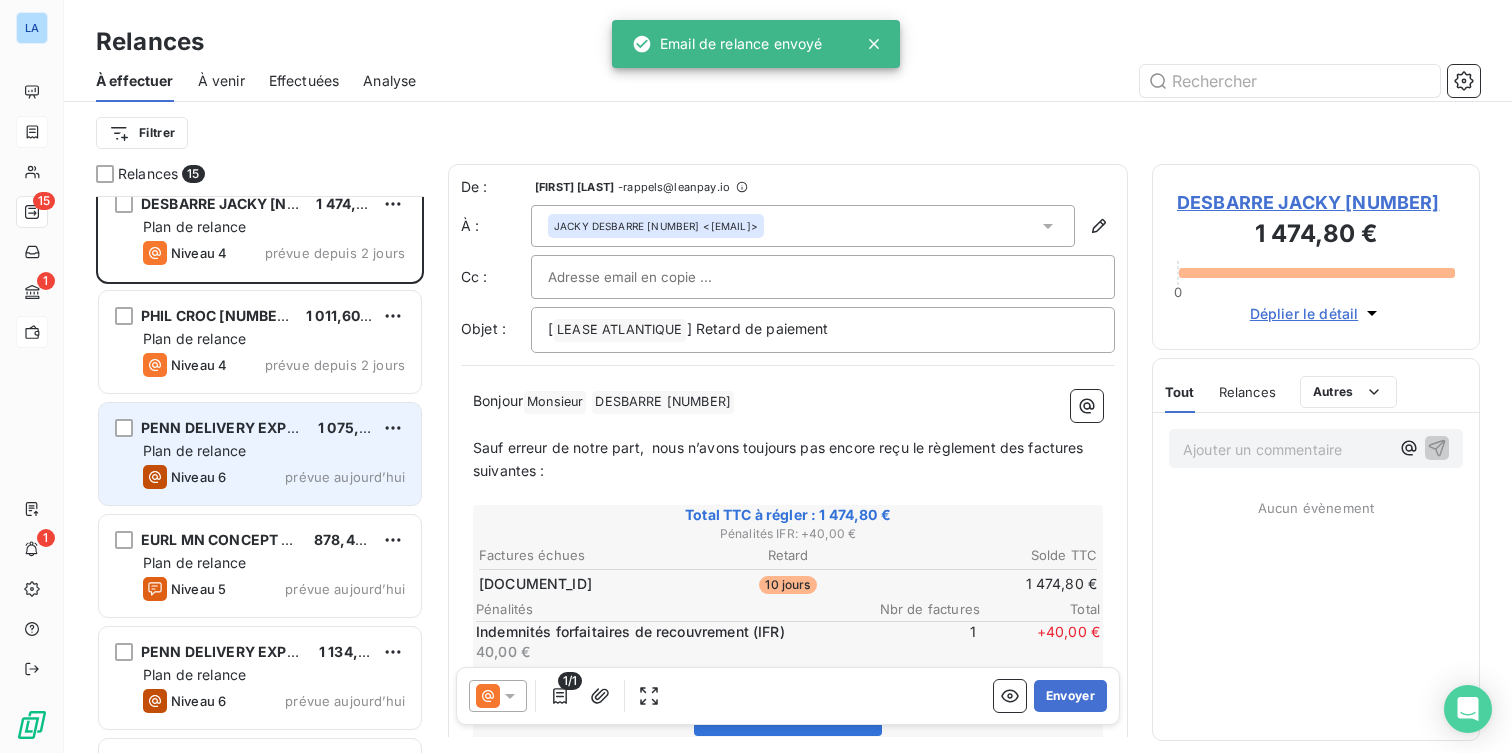 scroll, scrollTop: 1050, scrollLeft: 0, axis: vertical 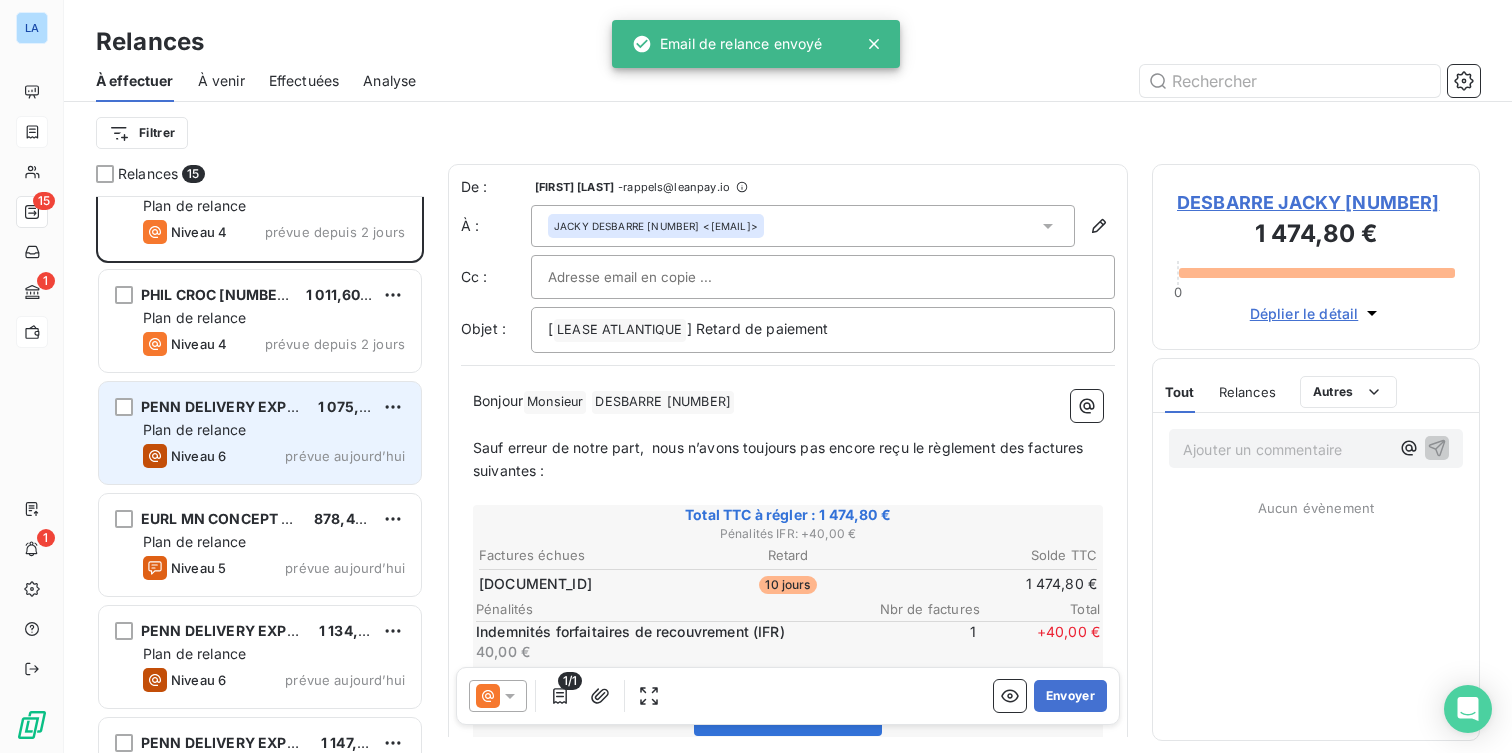 click on "Niveau 6 prévue aujourd’hui" at bounding box center (274, 456) 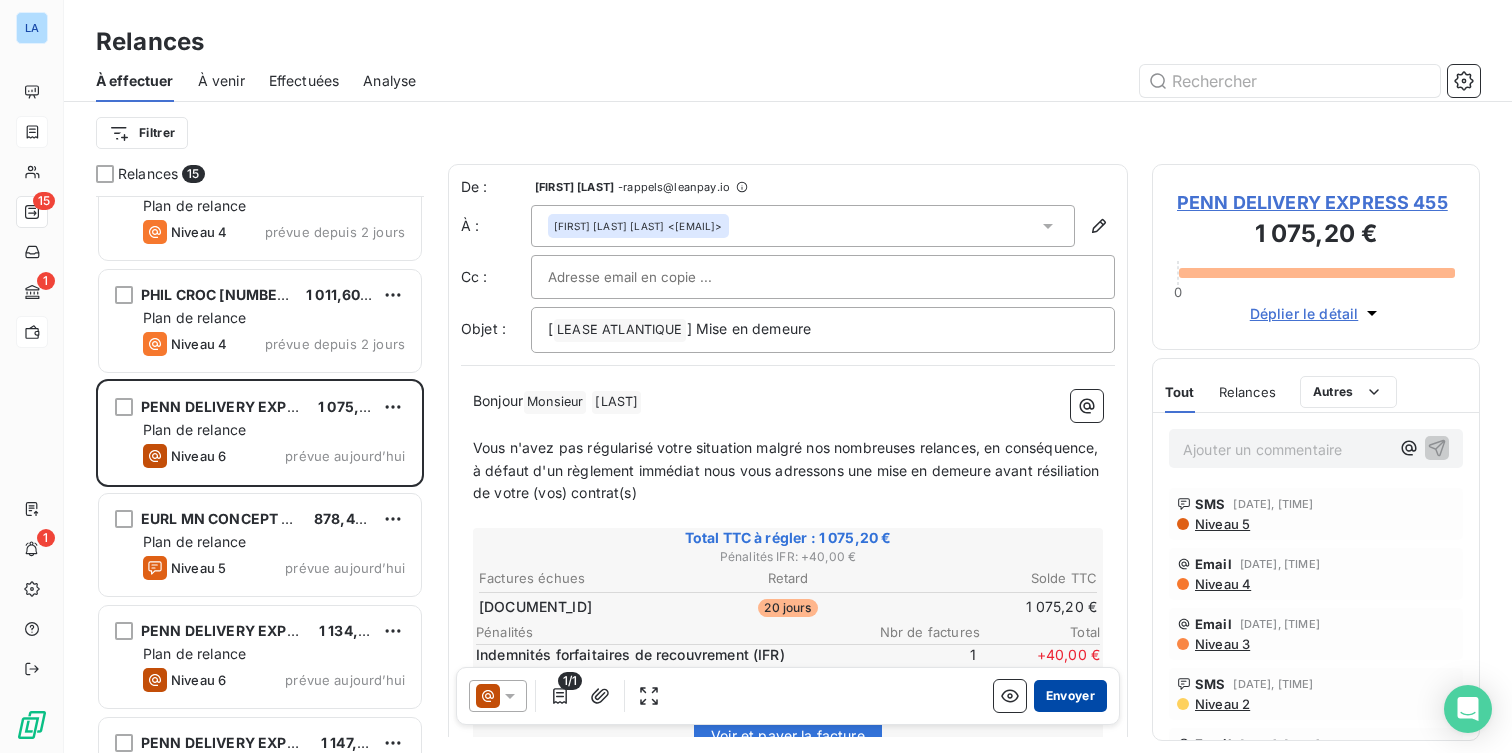 click on "Envoyer" at bounding box center [1070, 696] 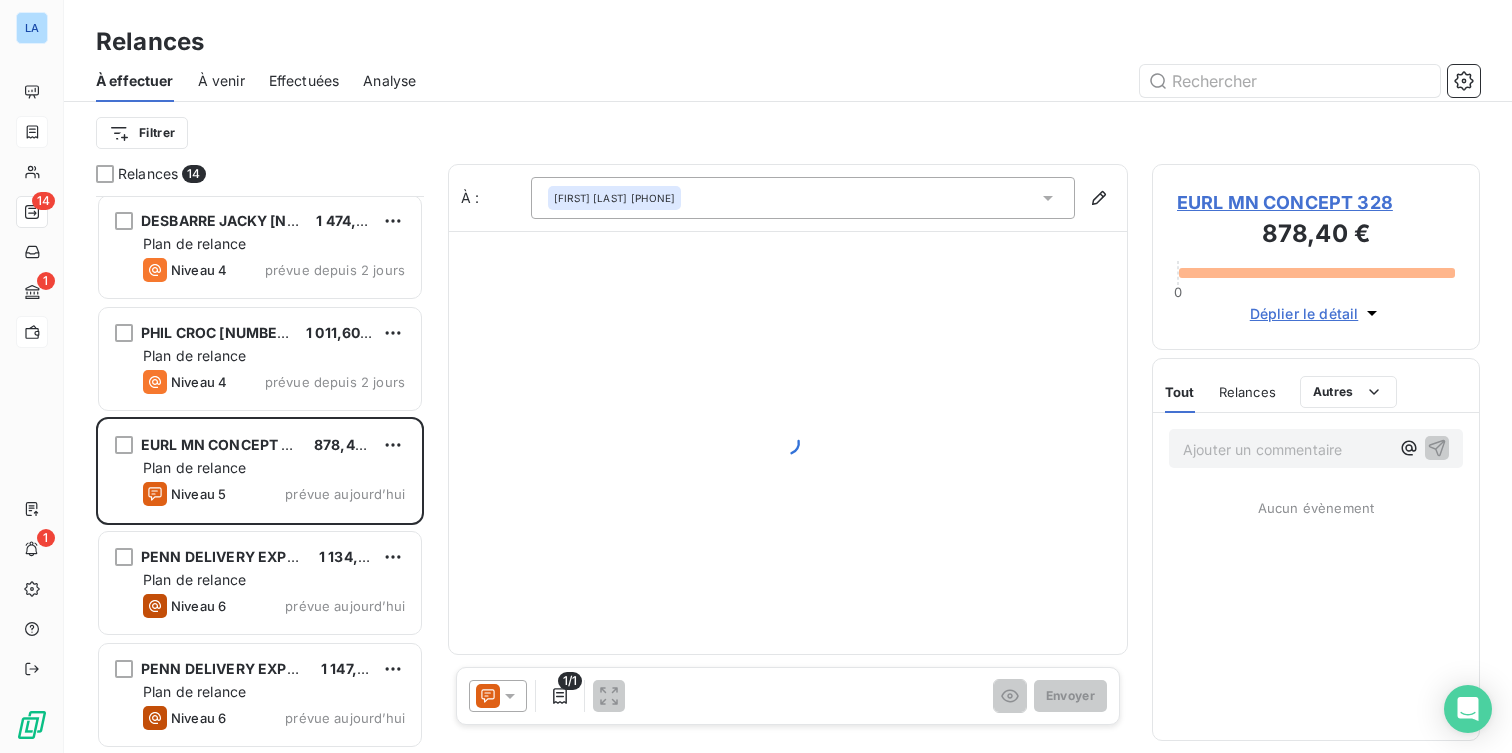 scroll, scrollTop: 1011, scrollLeft: 0, axis: vertical 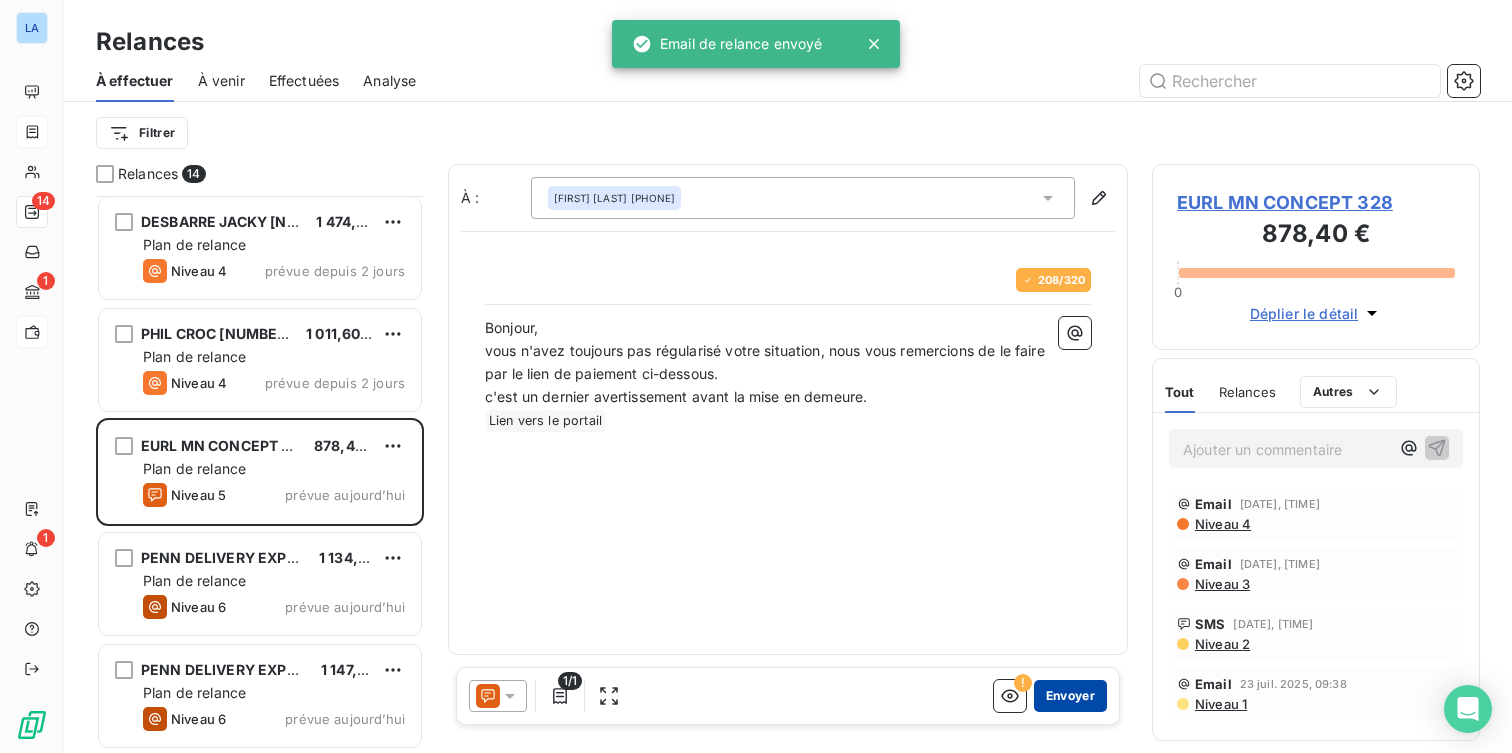 click on "Envoyer" at bounding box center (1070, 696) 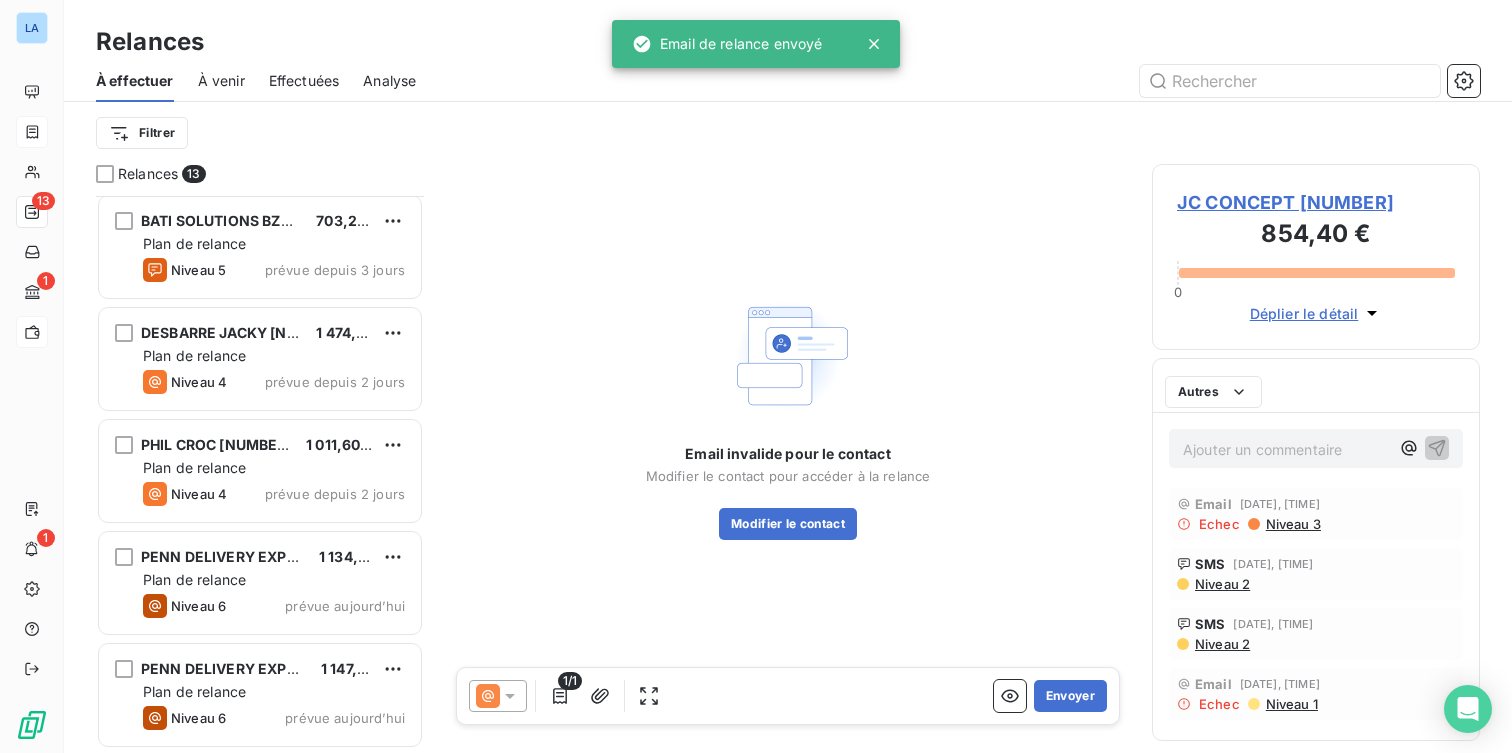 scroll, scrollTop: 899, scrollLeft: 0, axis: vertical 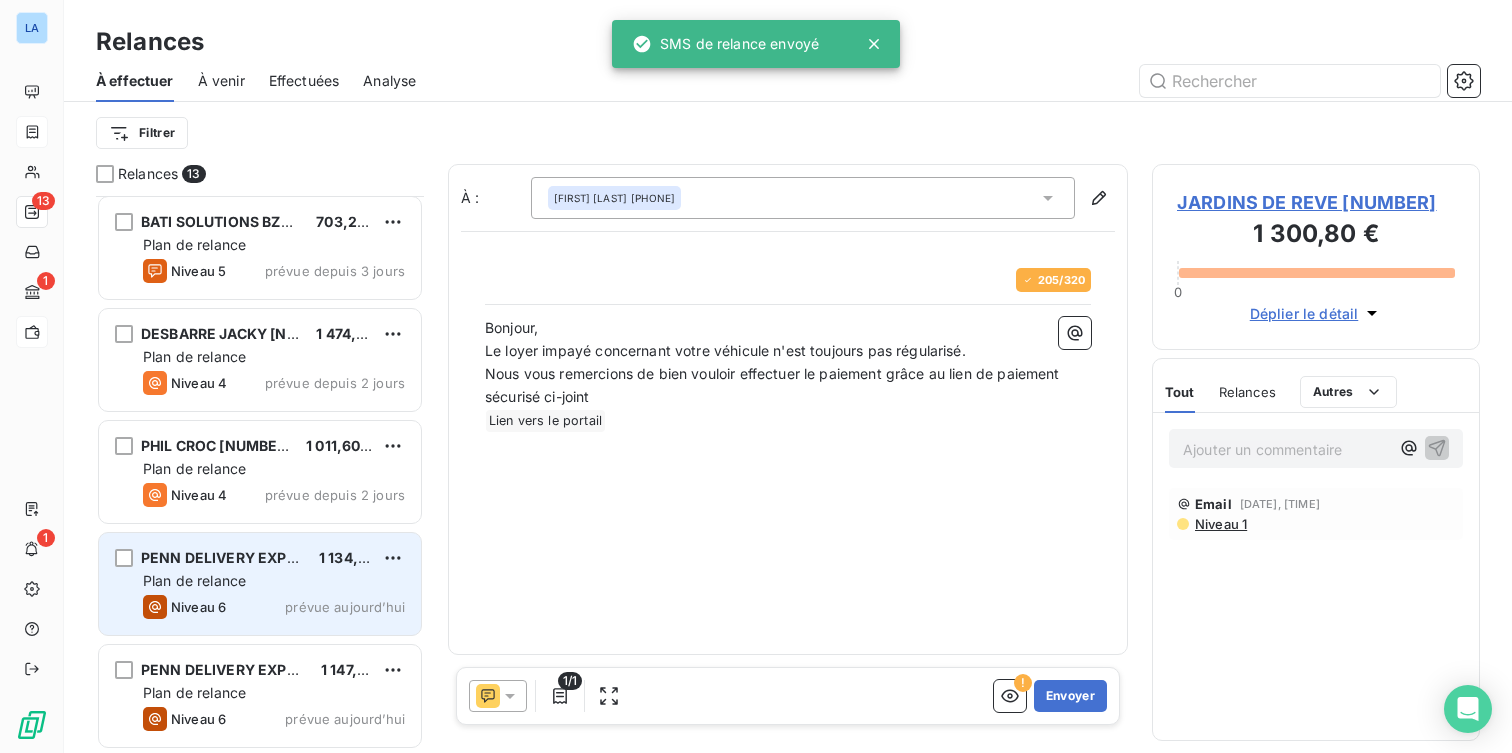 click on "Plan de relance" at bounding box center (194, 580) 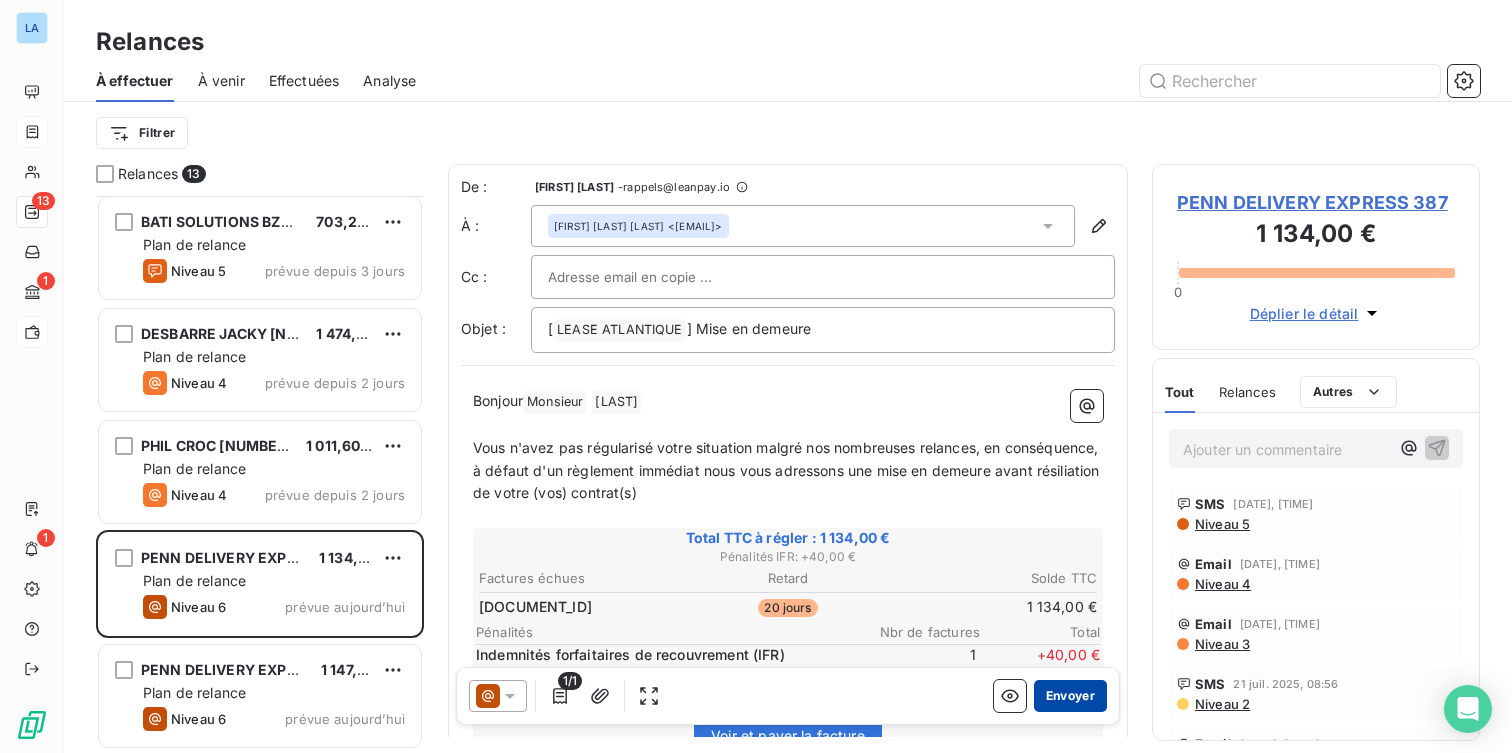 click on "Envoyer" at bounding box center (1070, 696) 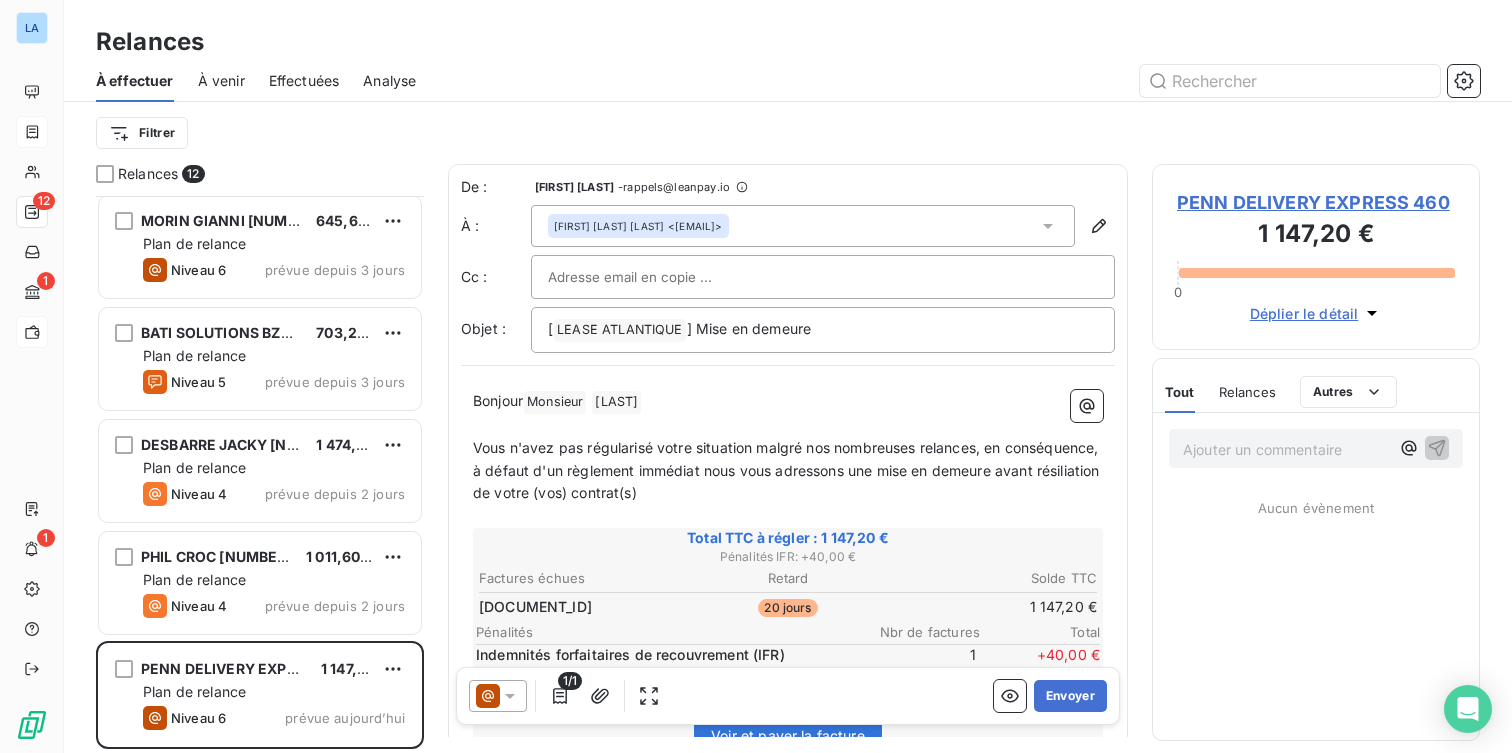 scroll, scrollTop: 787, scrollLeft: 0, axis: vertical 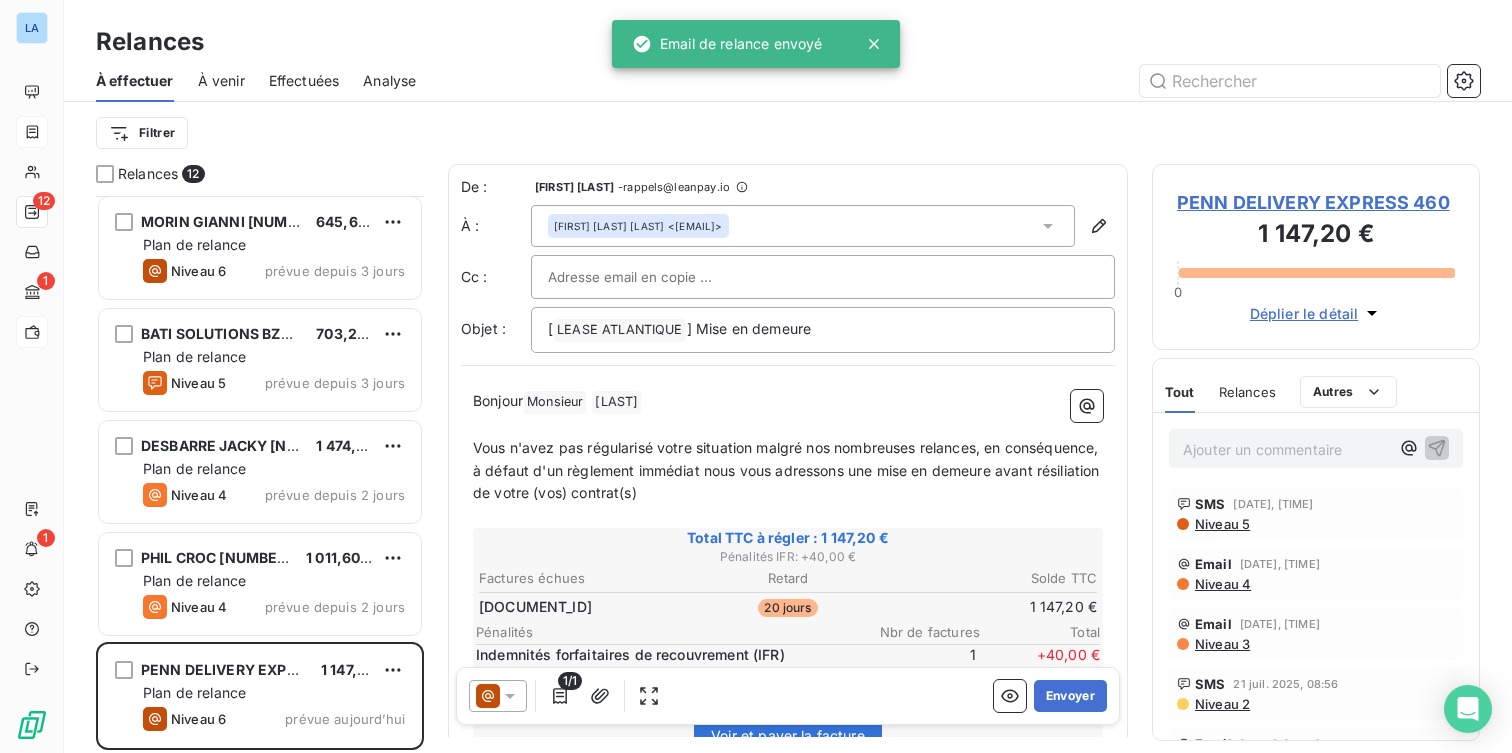 click on "Envoyer" at bounding box center [1070, 696] 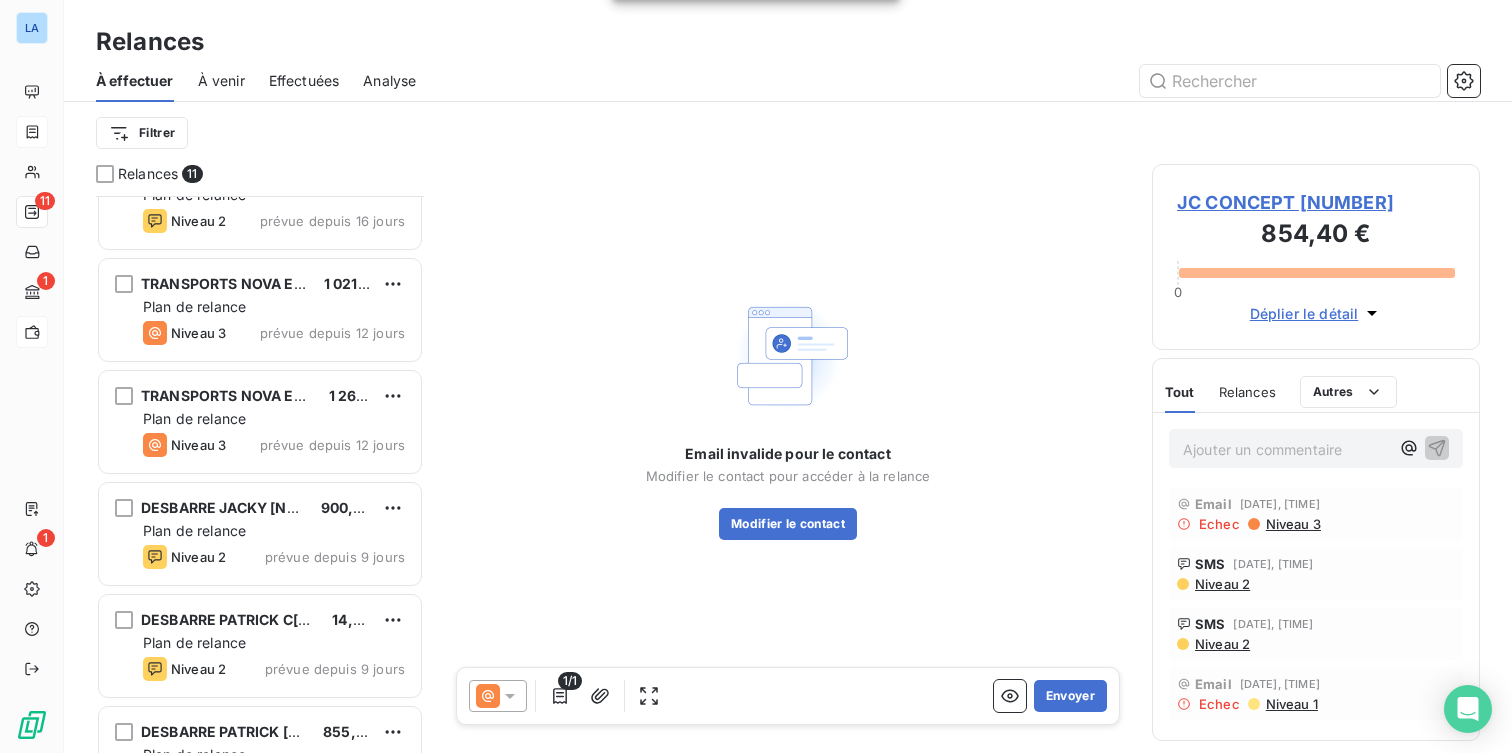 scroll, scrollTop: 0, scrollLeft: 0, axis: both 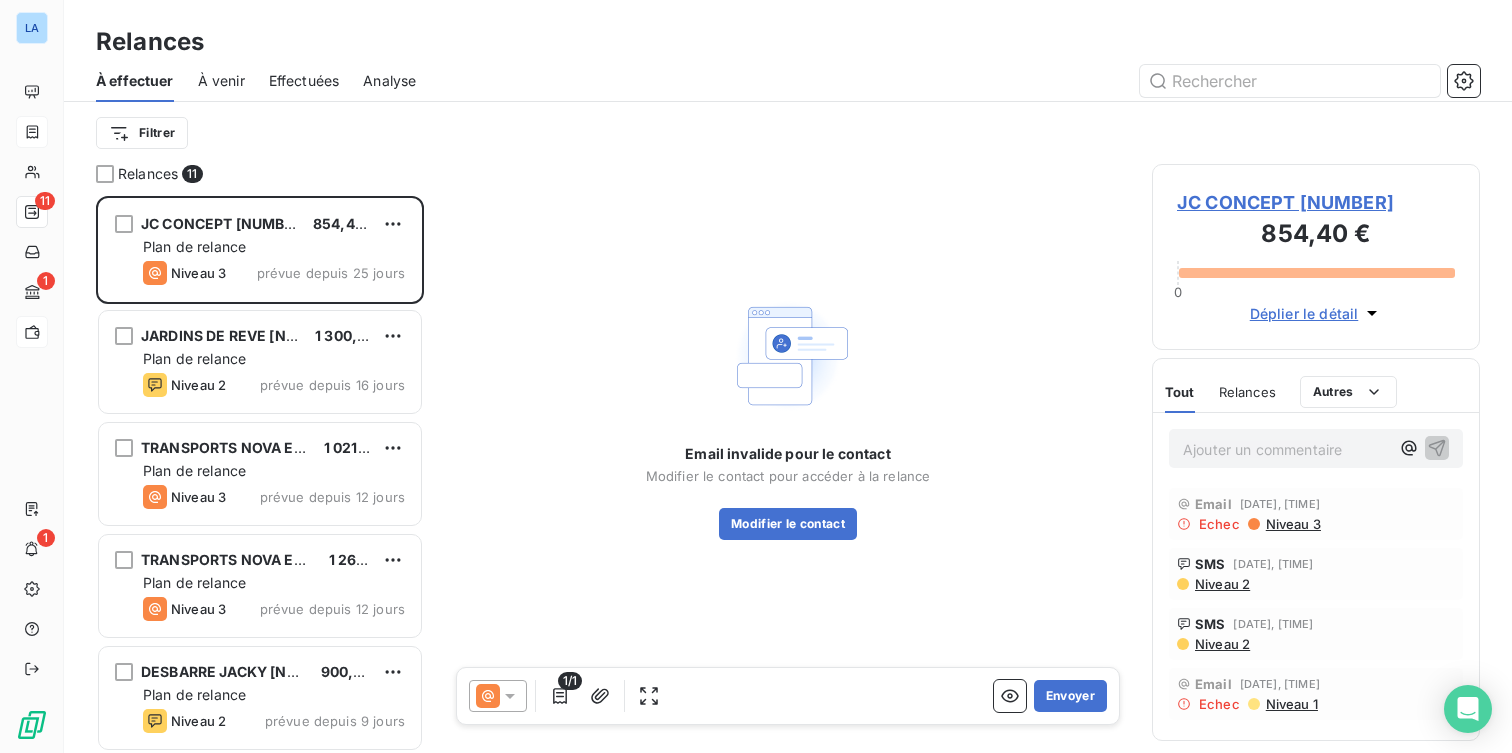 click on "Effectuées" at bounding box center (304, 81) 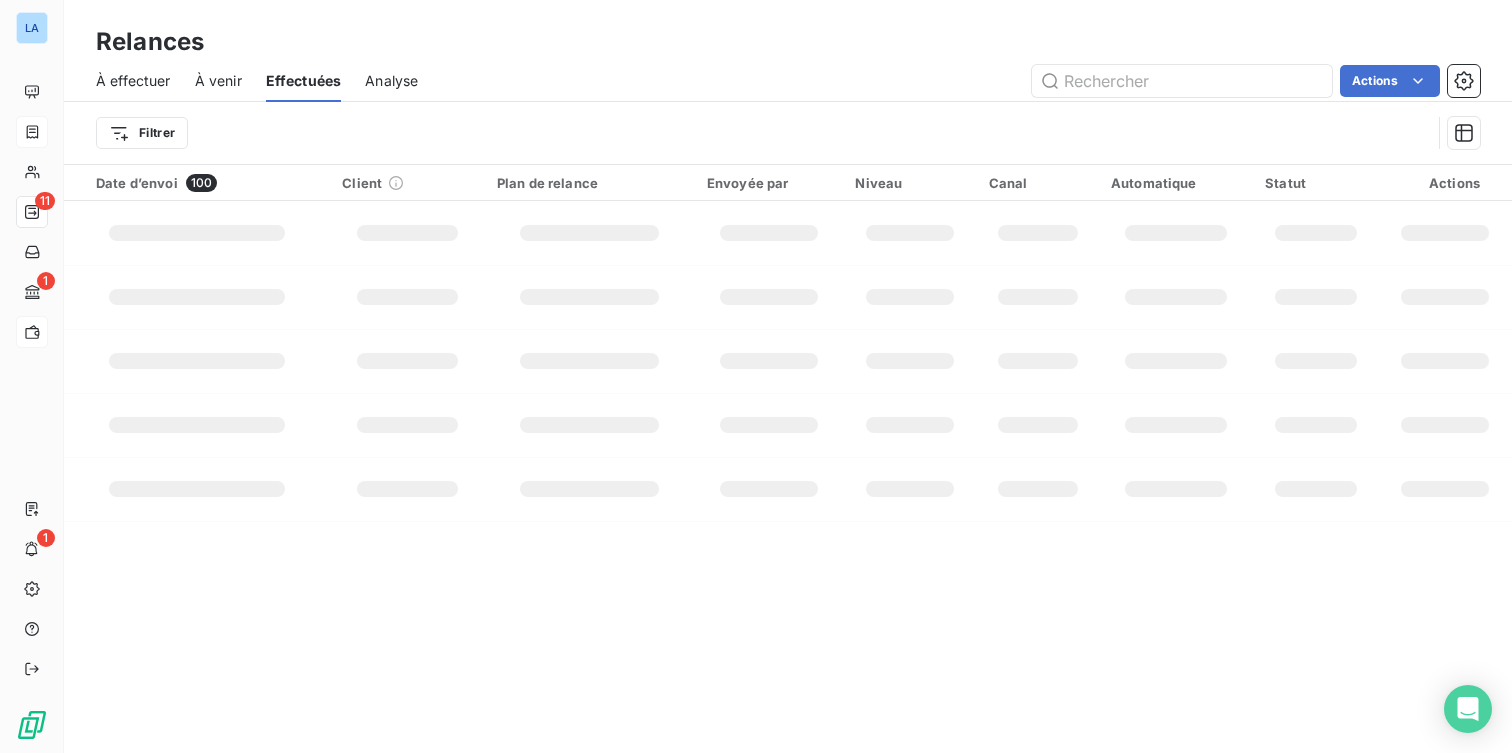 click on "Effectuées" at bounding box center (304, 81) 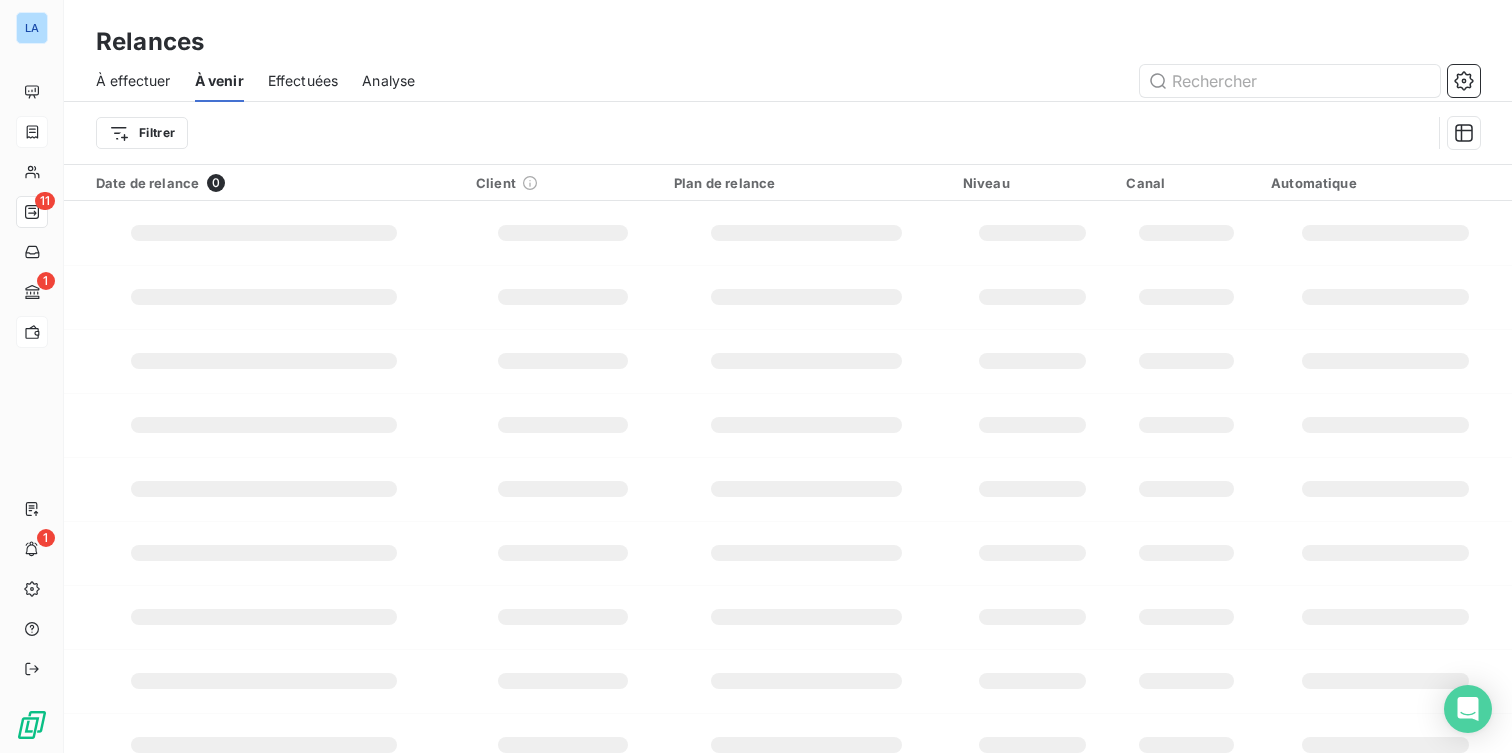 click on "À effectuer" at bounding box center (133, 81) 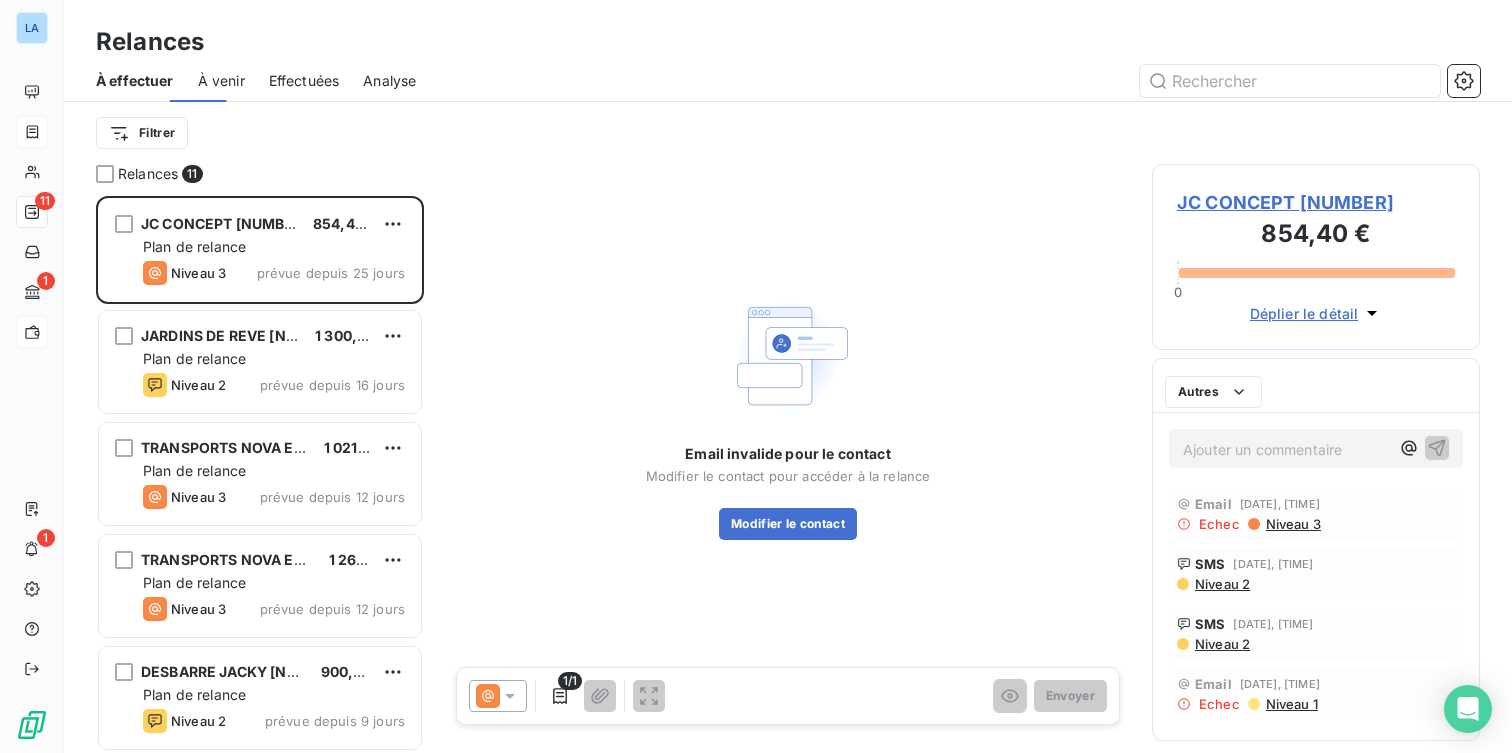 scroll, scrollTop: 1, scrollLeft: 1, axis: both 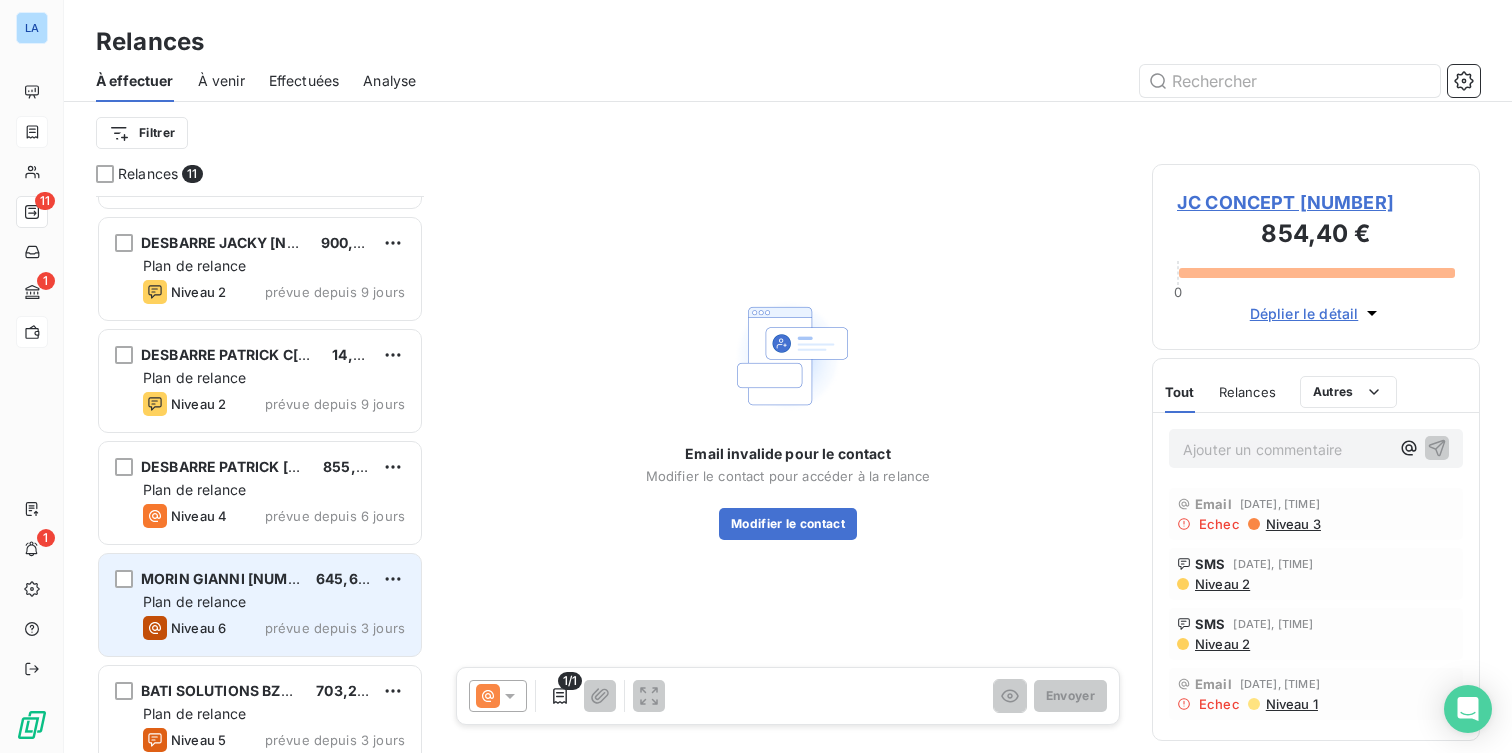 click on "Plan de relance" at bounding box center [274, 602] 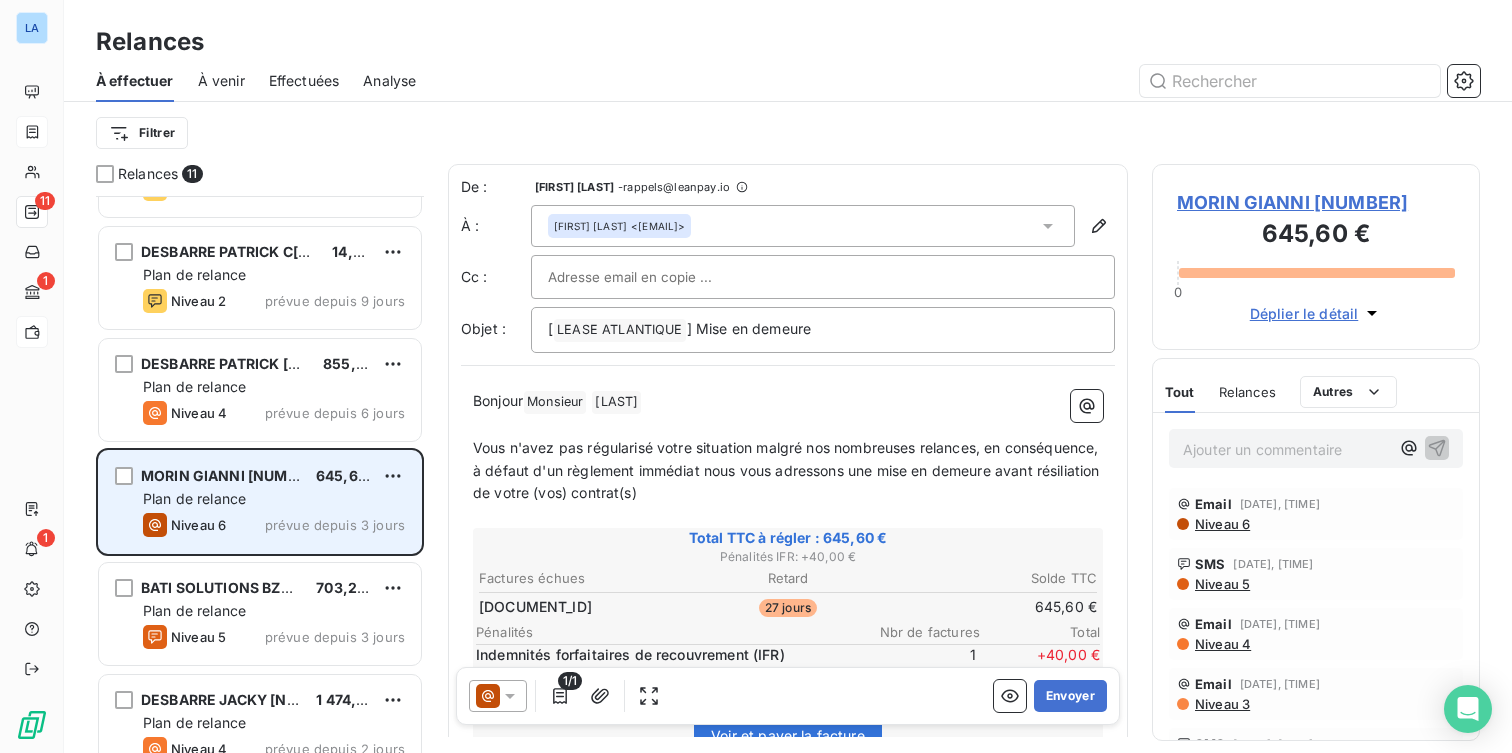scroll, scrollTop: 543, scrollLeft: 0, axis: vertical 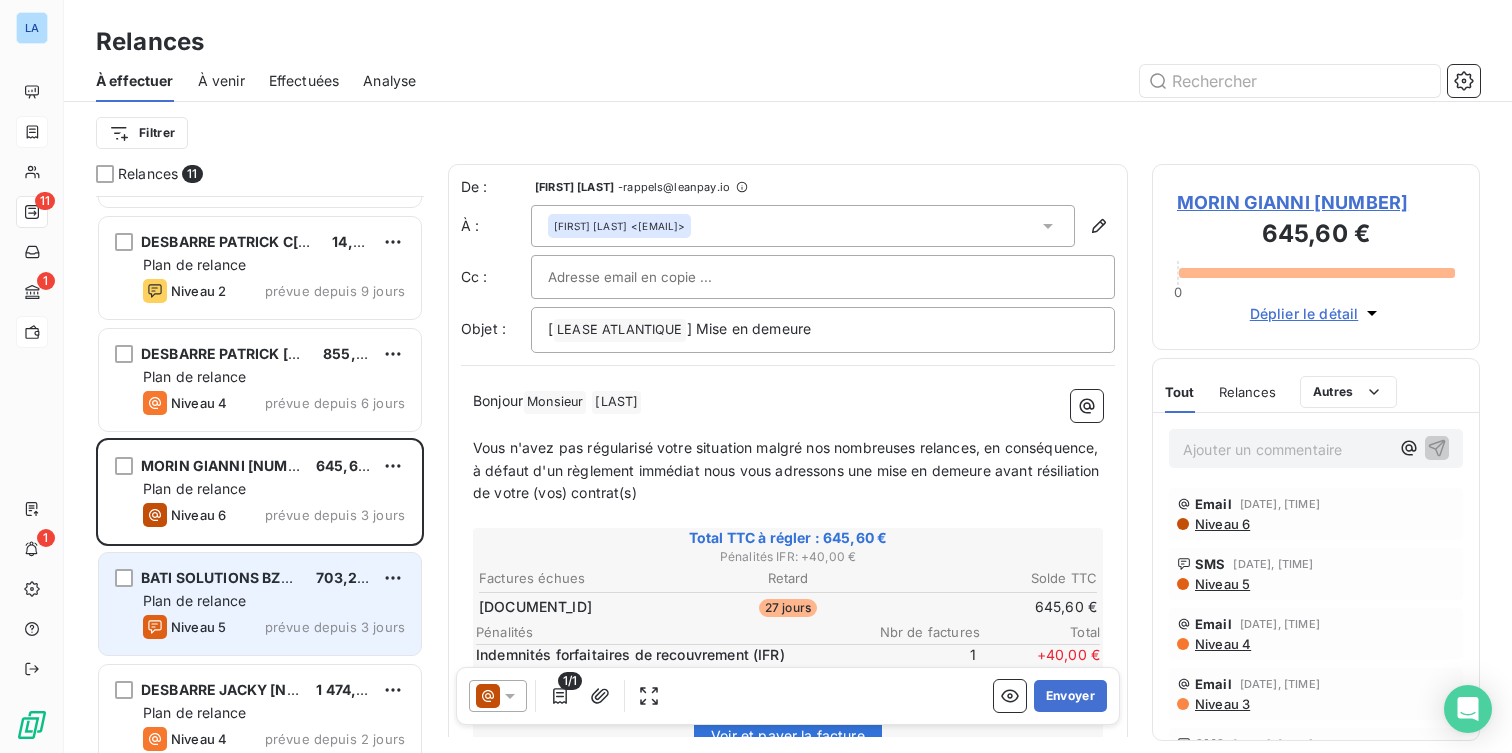 click on "Plan de relance" at bounding box center (274, 601) 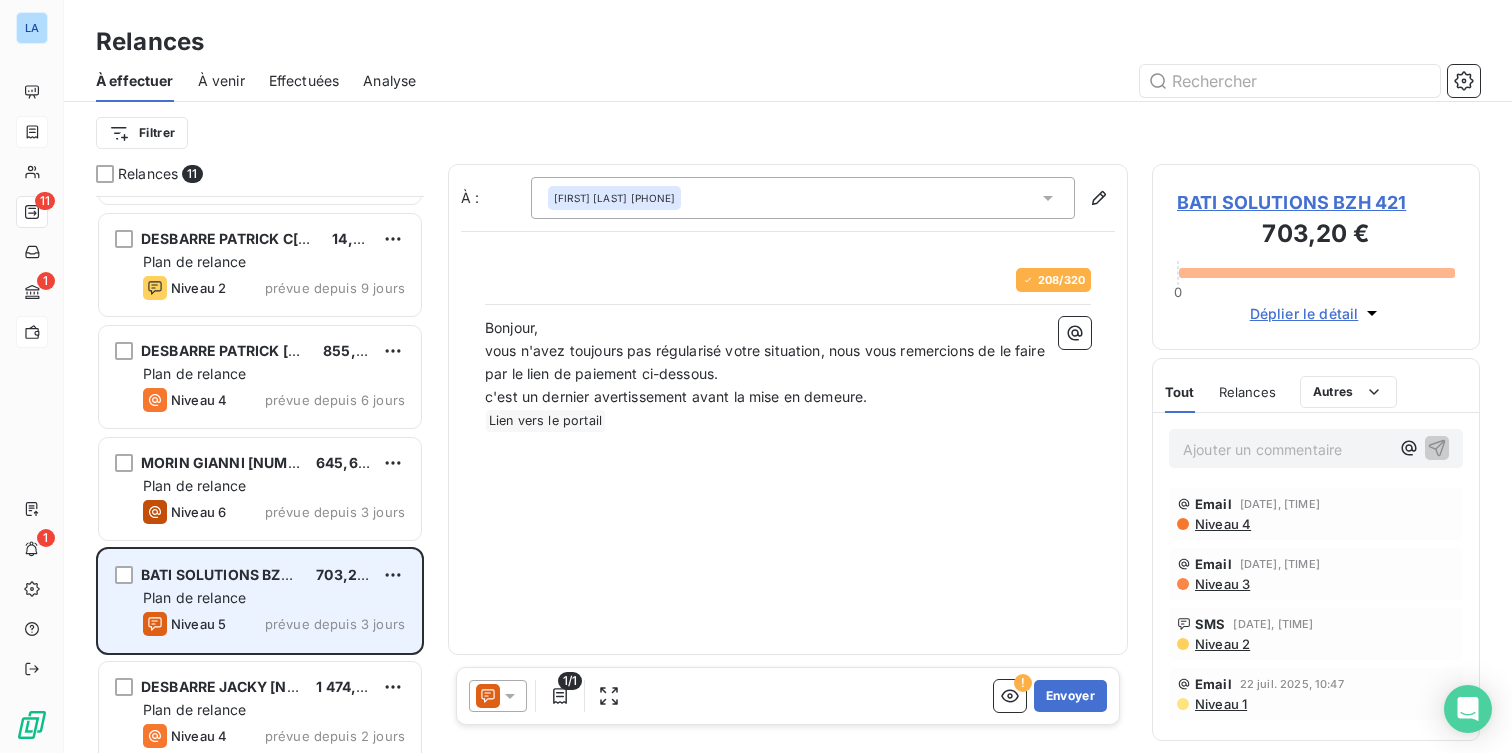 scroll, scrollTop: 522, scrollLeft: 0, axis: vertical 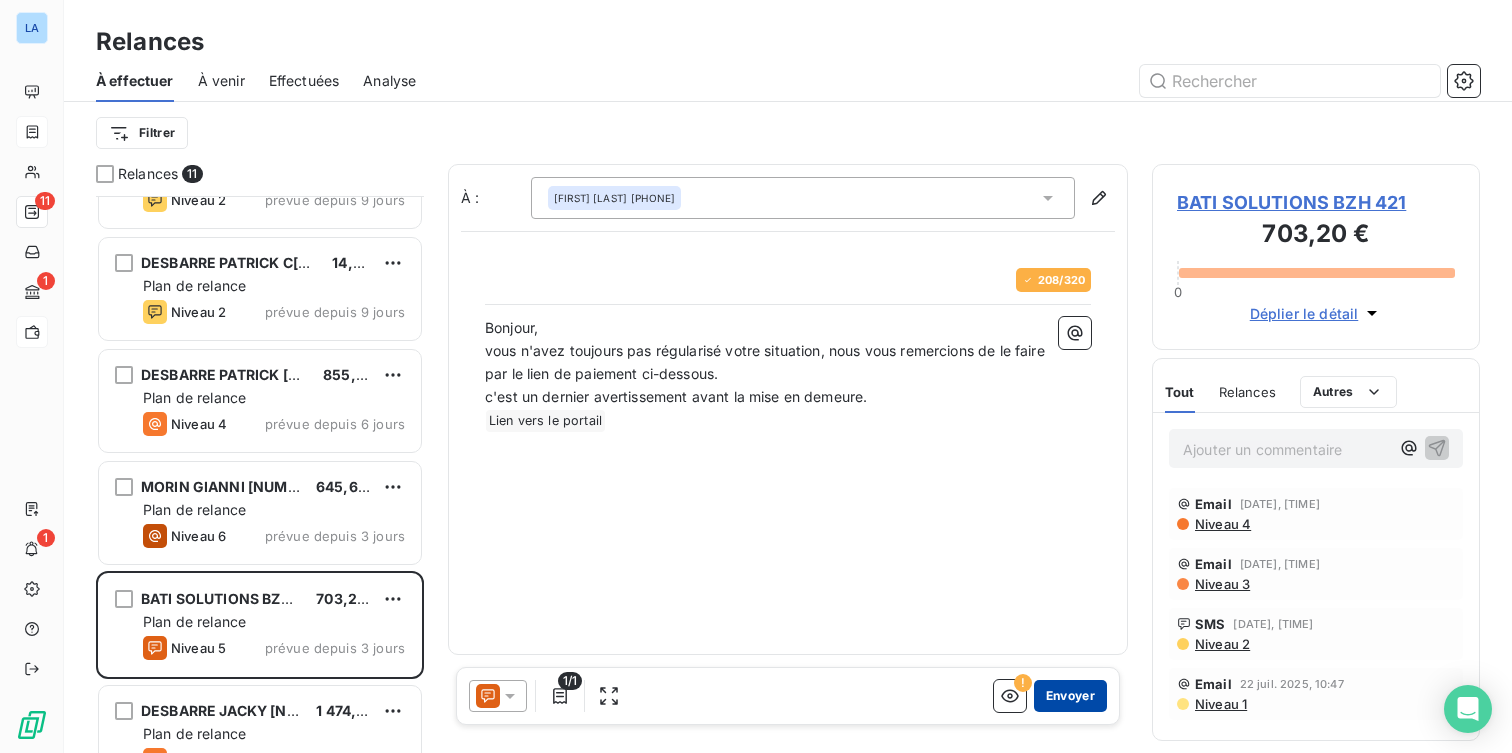 click on "Envoyer" at bounding box center (1070, 696) 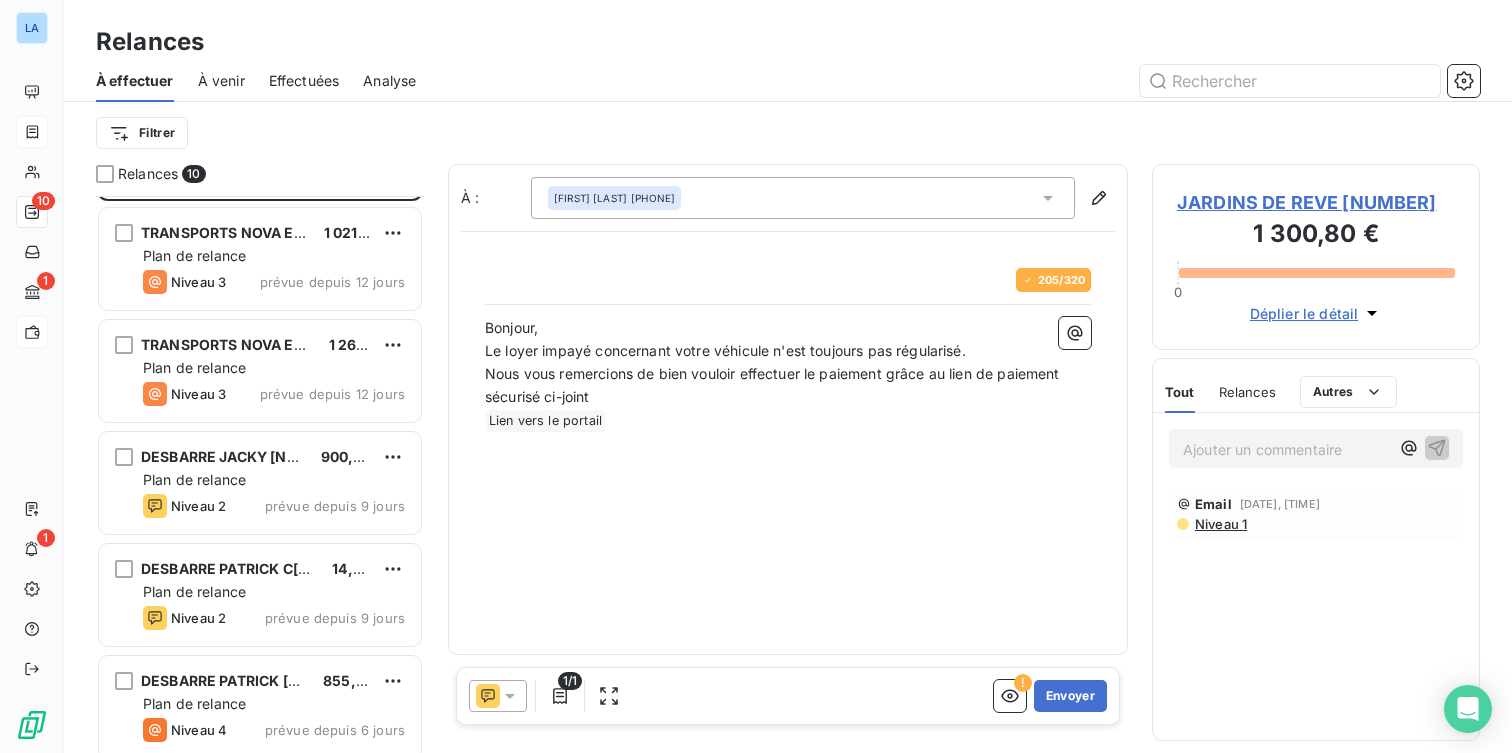 scroll, scrollTop: 564, scrollLeft: 0, axis: vertical 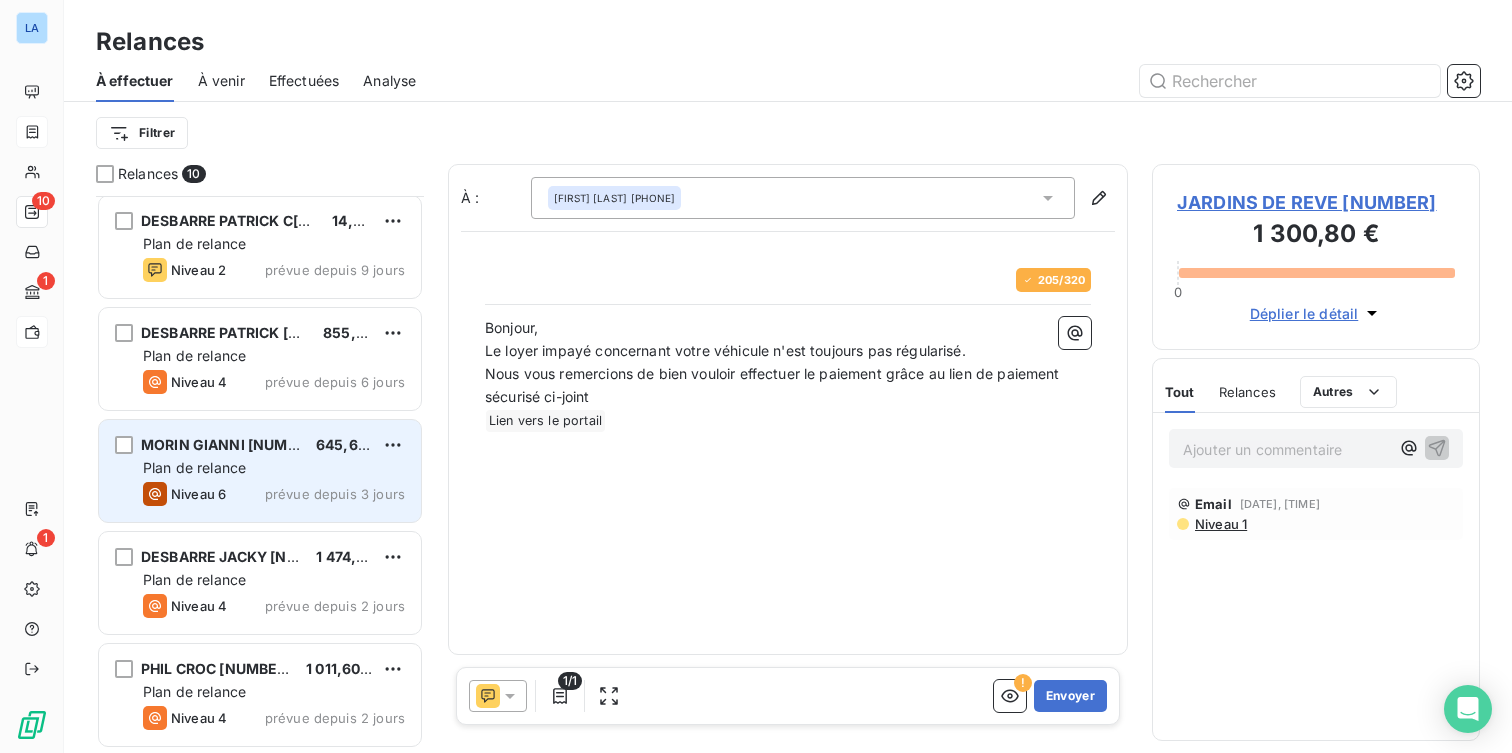 click on "[LAST] [FIRST] [NUMBER] [PRICE] Plan de relance Niveau 6 prévue depuis 3 jours" at bounding box center (260, 471) 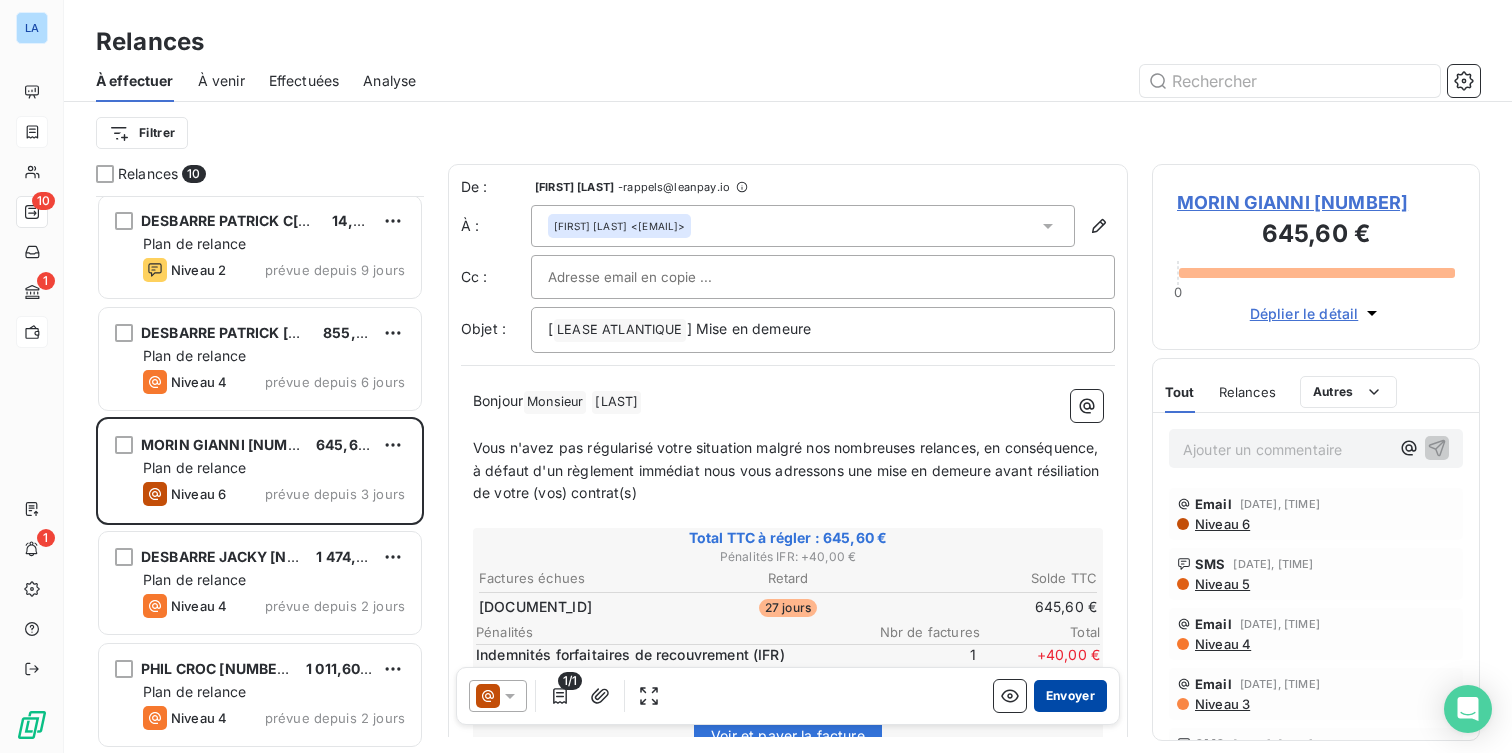 click on "Envoyer" at bounding box center (1070, 696) 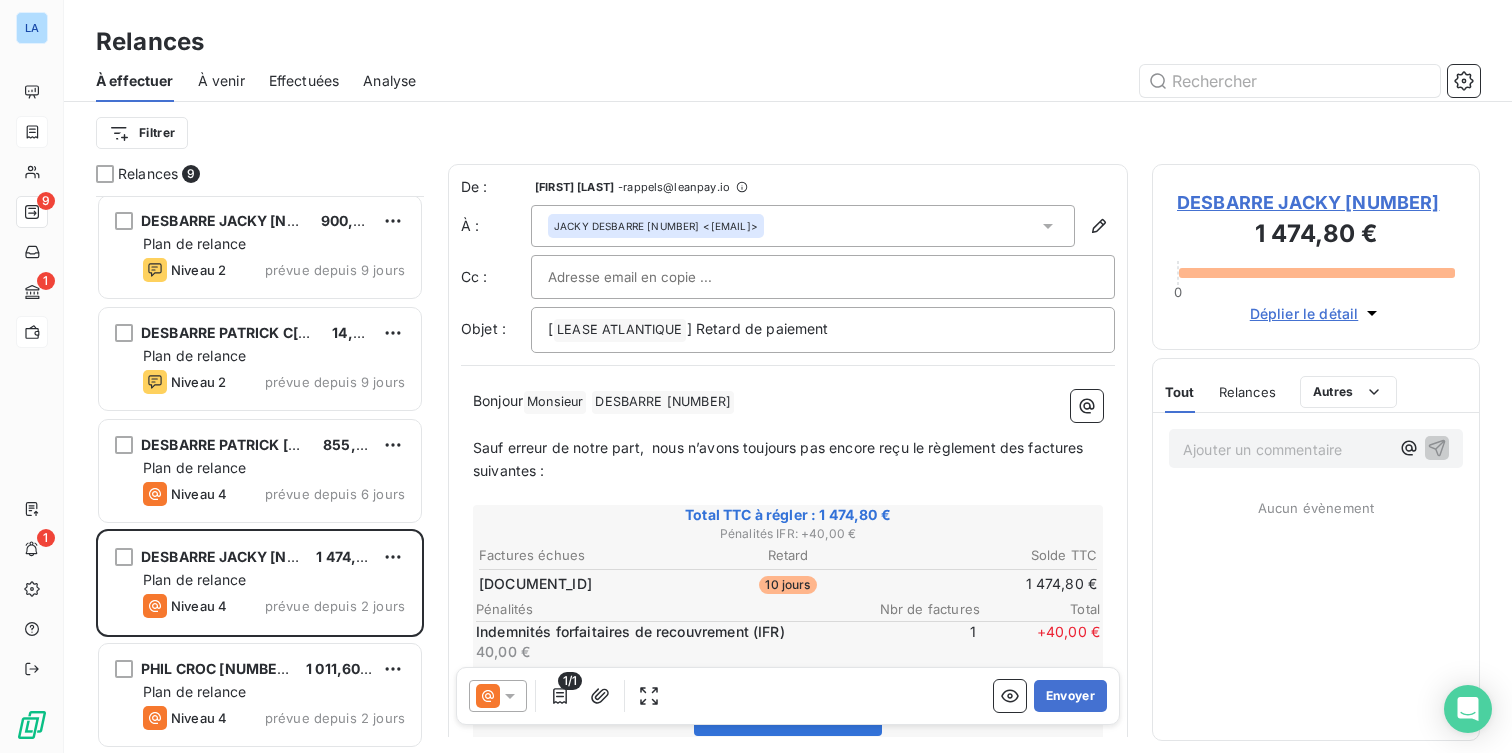 scroll, scrollTop: 451, scrollLeft: 0, axis: vertical 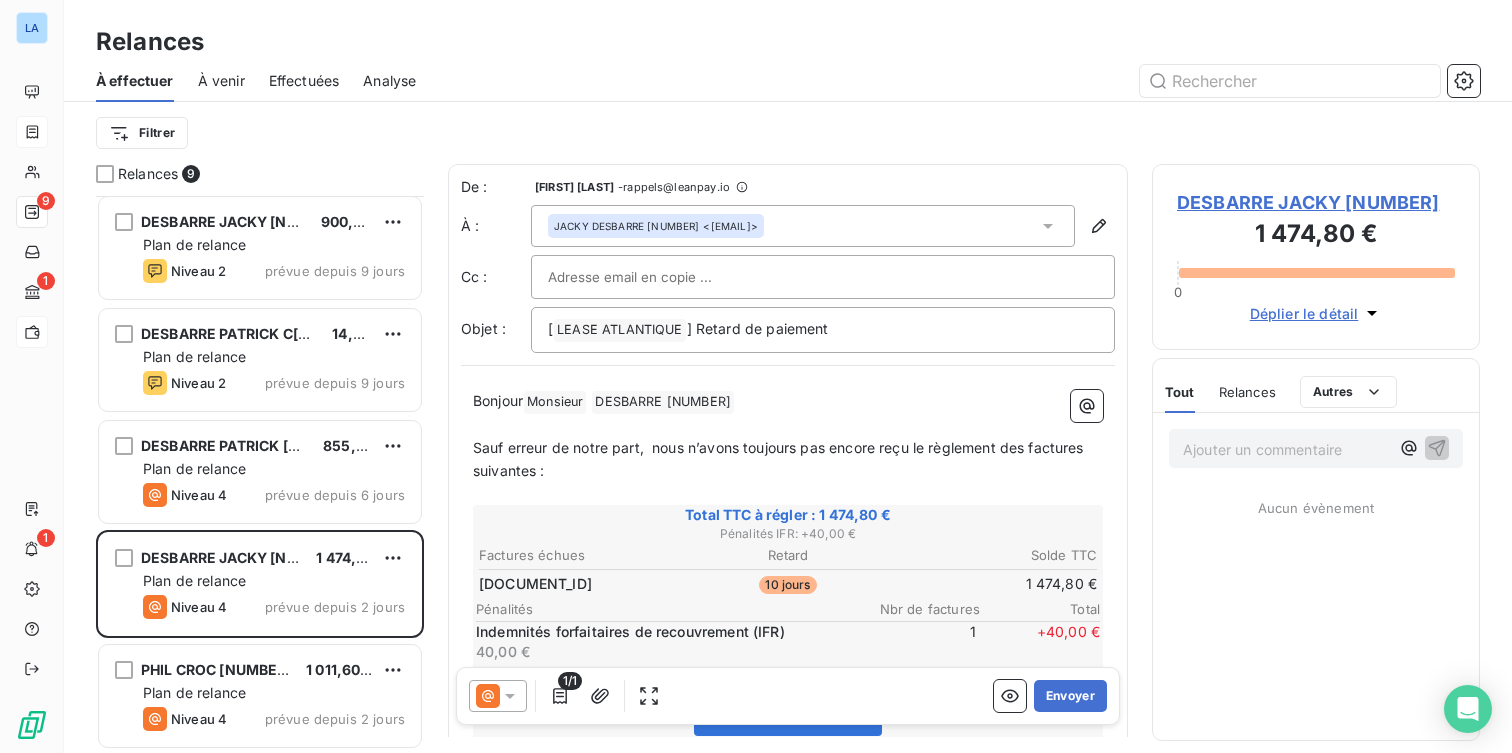 click on "Effectuées" at bounding box center (304, 81) 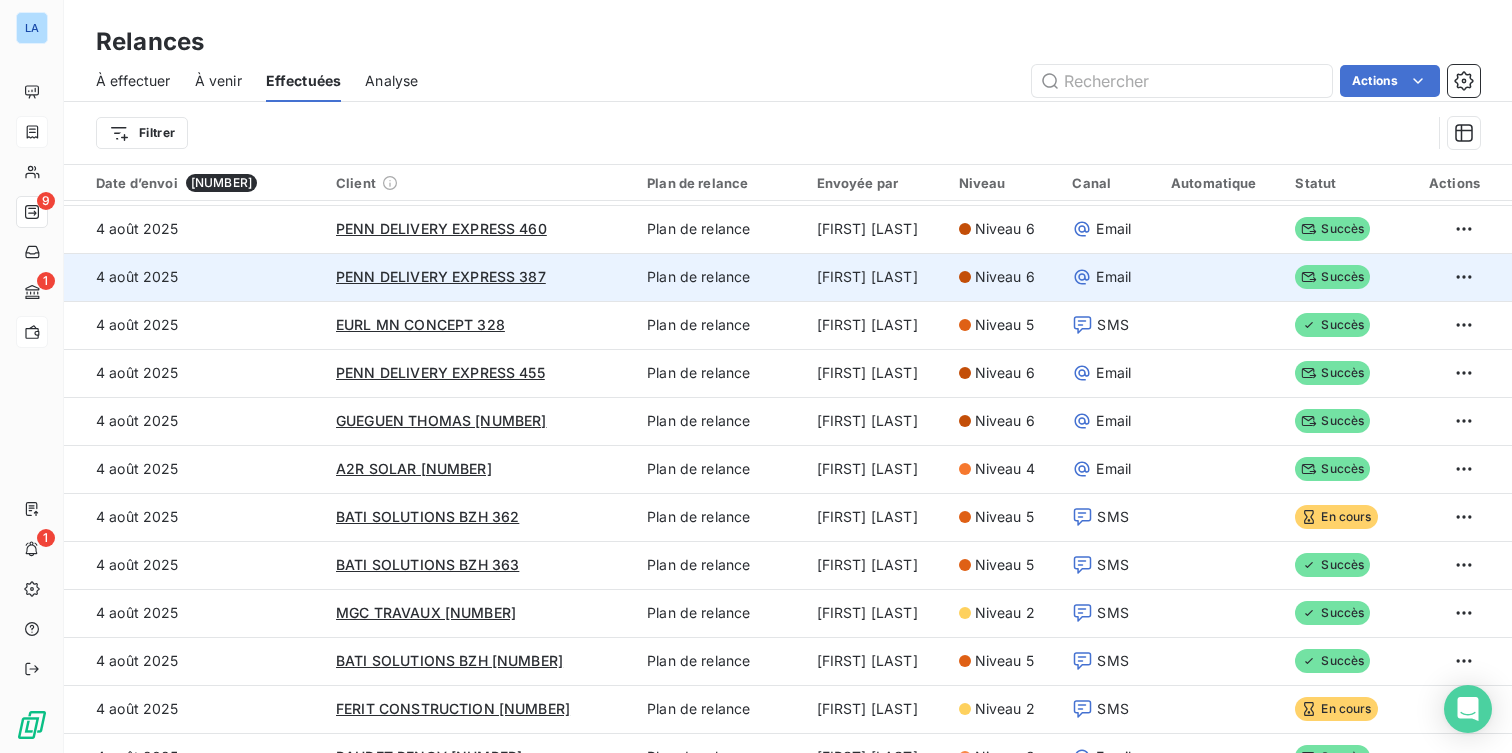 scroll, scrollTop: 103, scrollLeft: 0, axis: vertical 